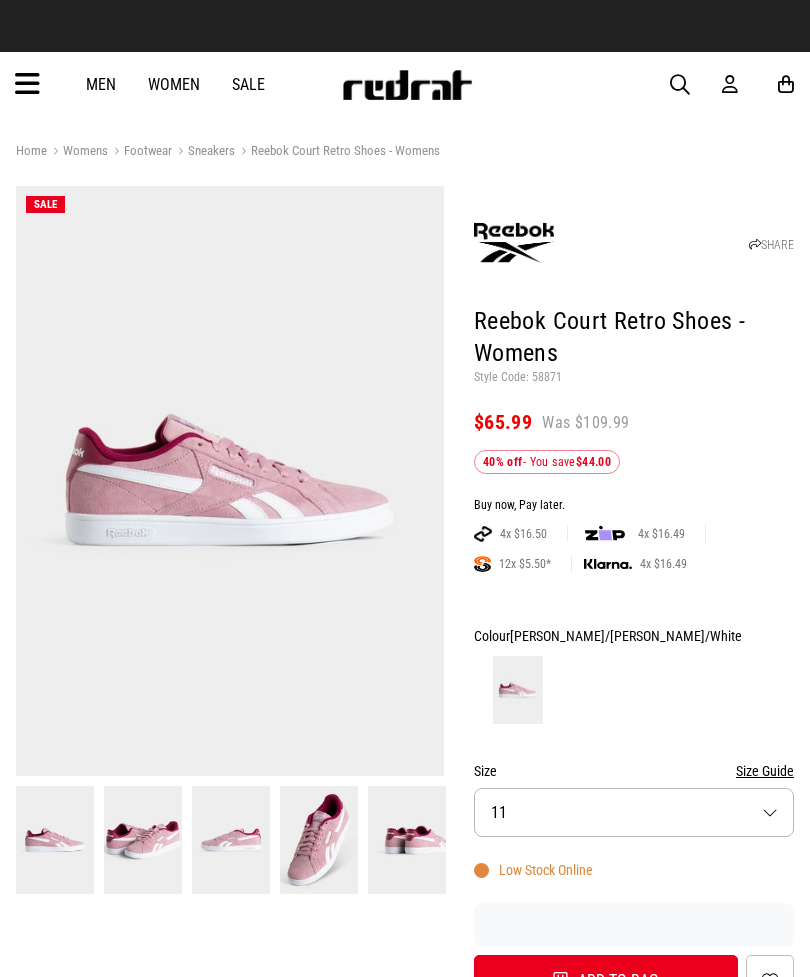 scroll, scrollTop: 0, scrollLeft: 0, axis: both 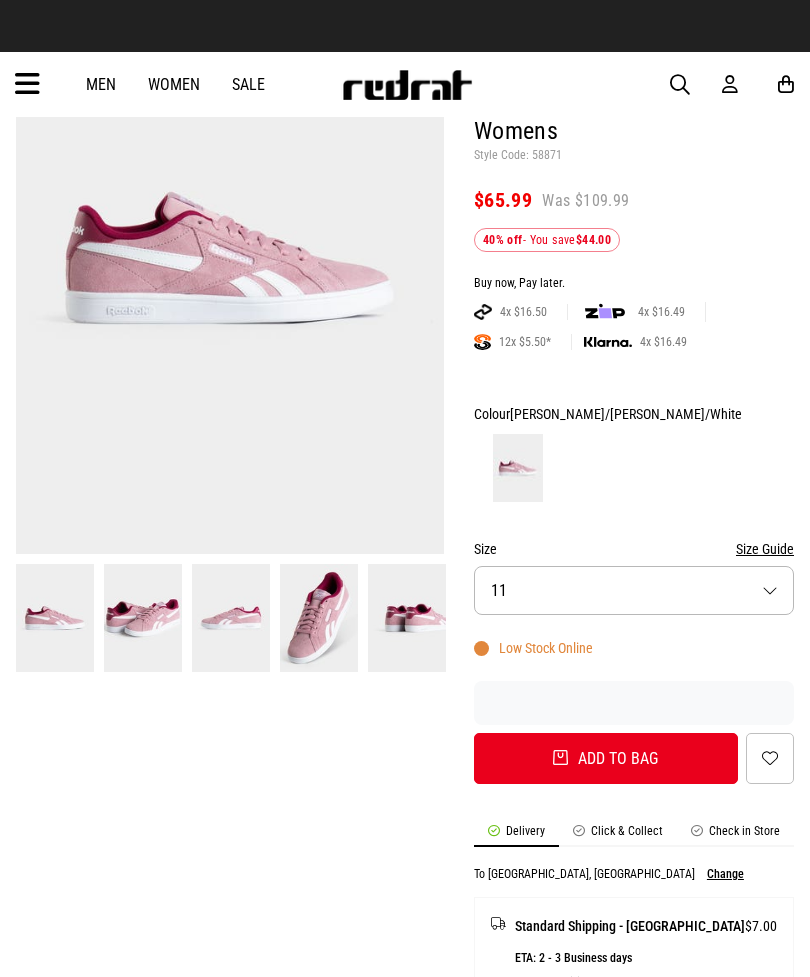 click on "Size 11" at bounding box center [634, 590] 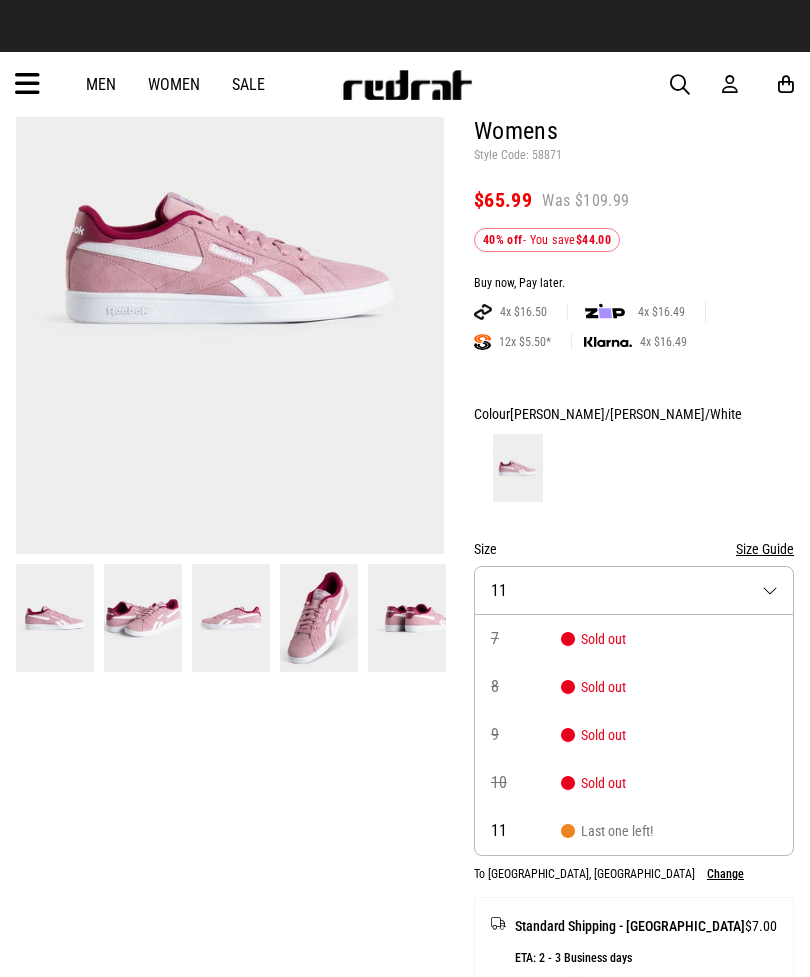 click at bounding box center [634, 468] 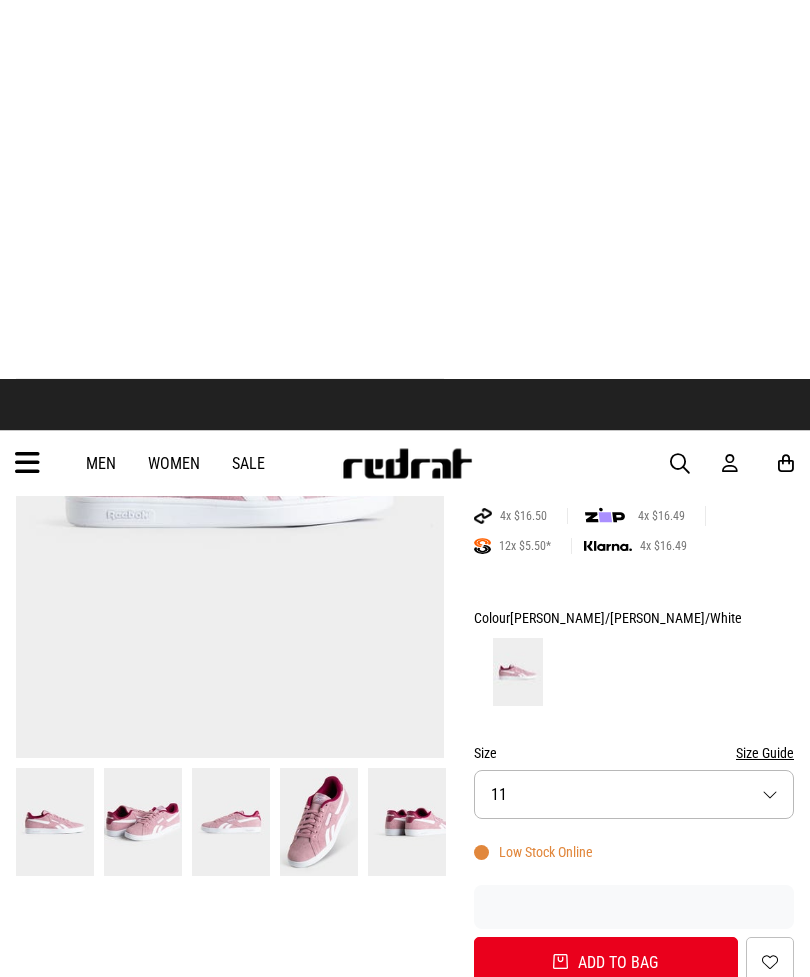 scroll, scrollTop: 0, scrollLeft: 0, axis: both 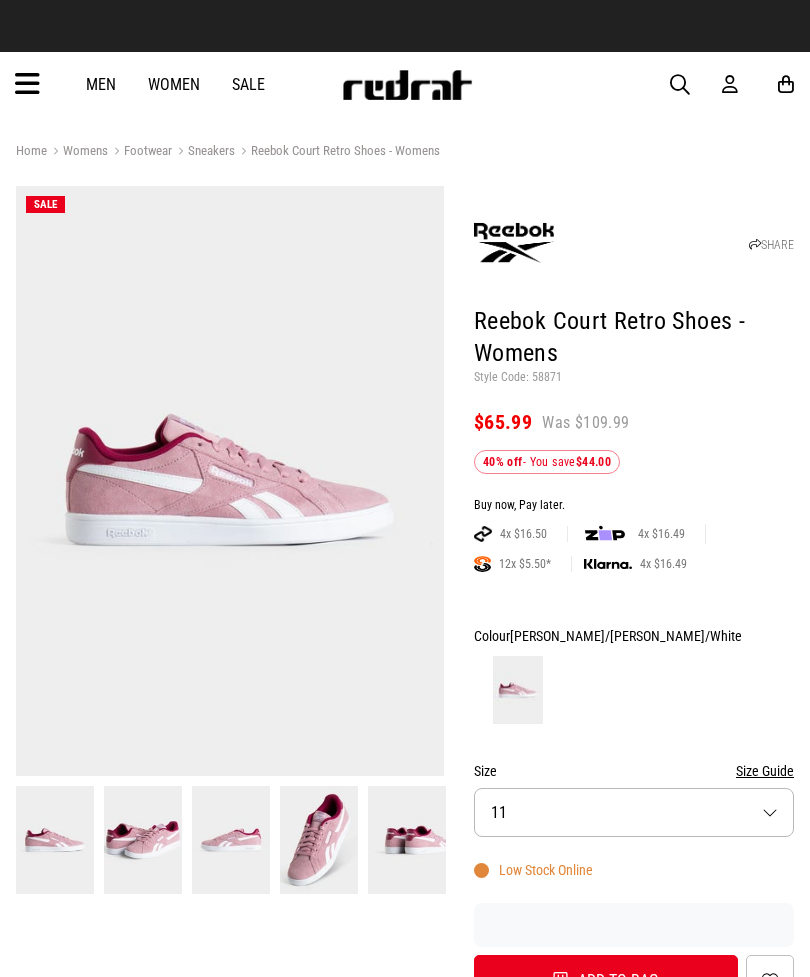 click on "Sale" at bounding box center (248, 84) 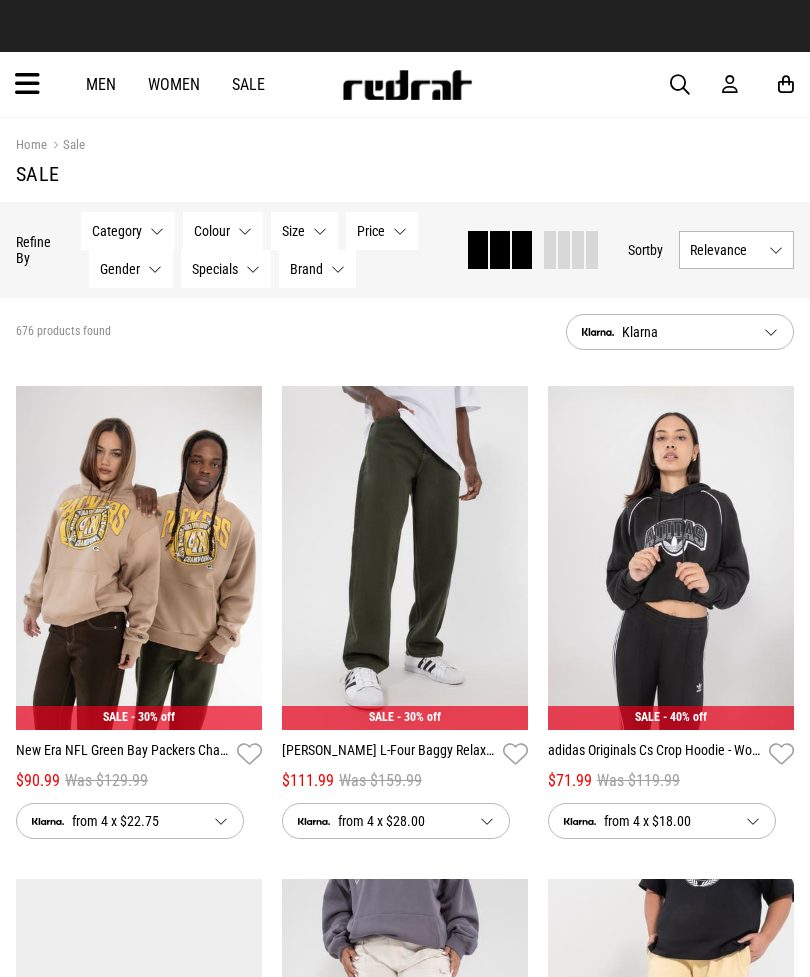 scroll, scrollTop: 0, scrollLeft: 0, axis: both 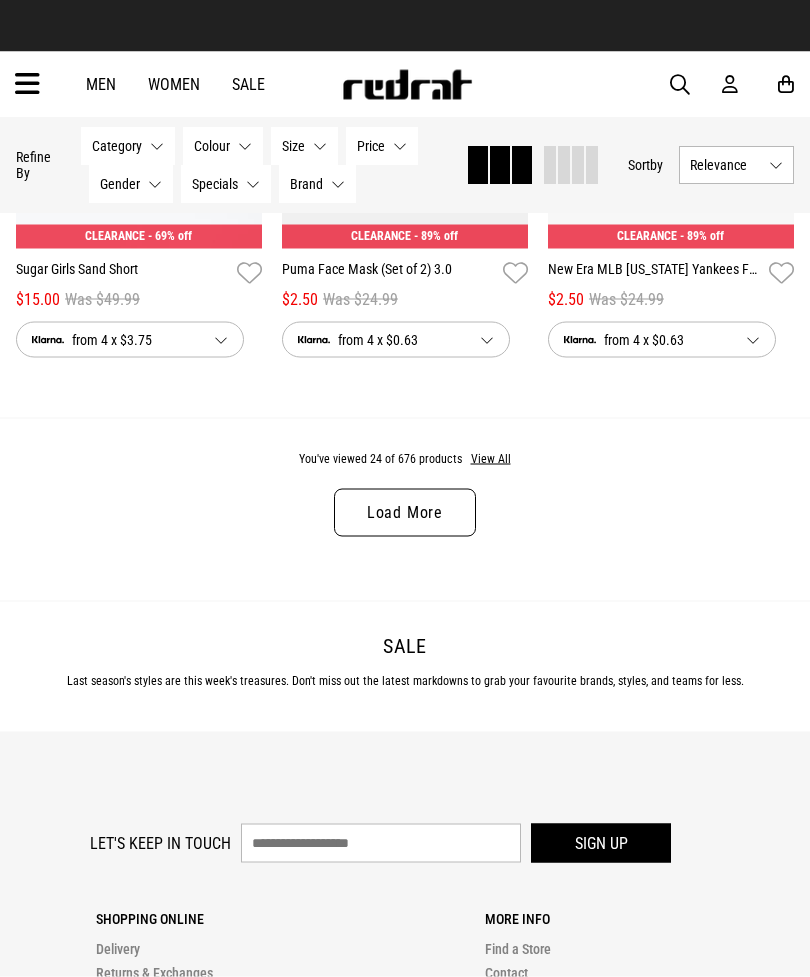 click on "View All" at bounding box center (491, 460) 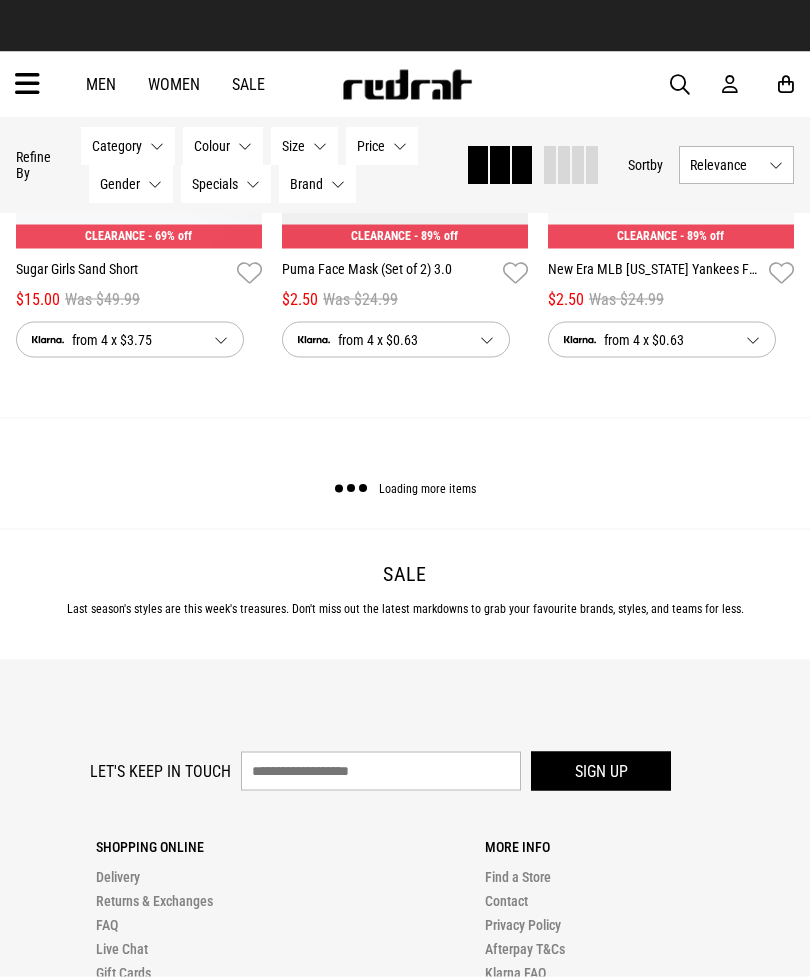 scroll, scrollTop: 3936, scrollLeft: 0, axis: vertical 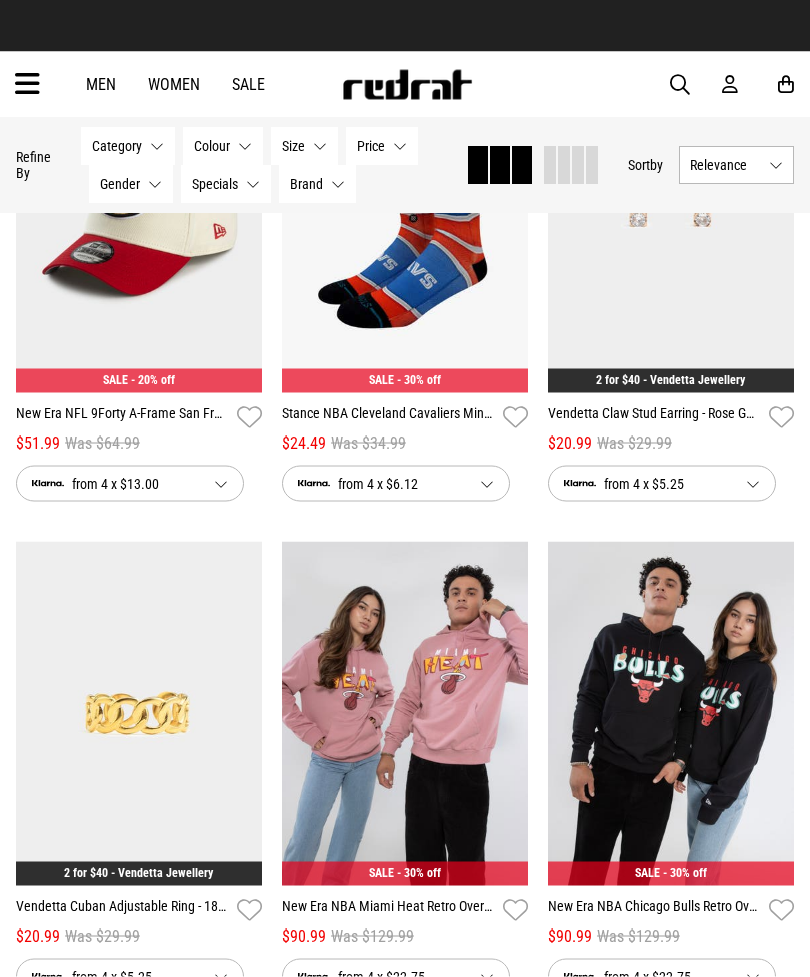 click on "Women" at bounding box center [174, 84] 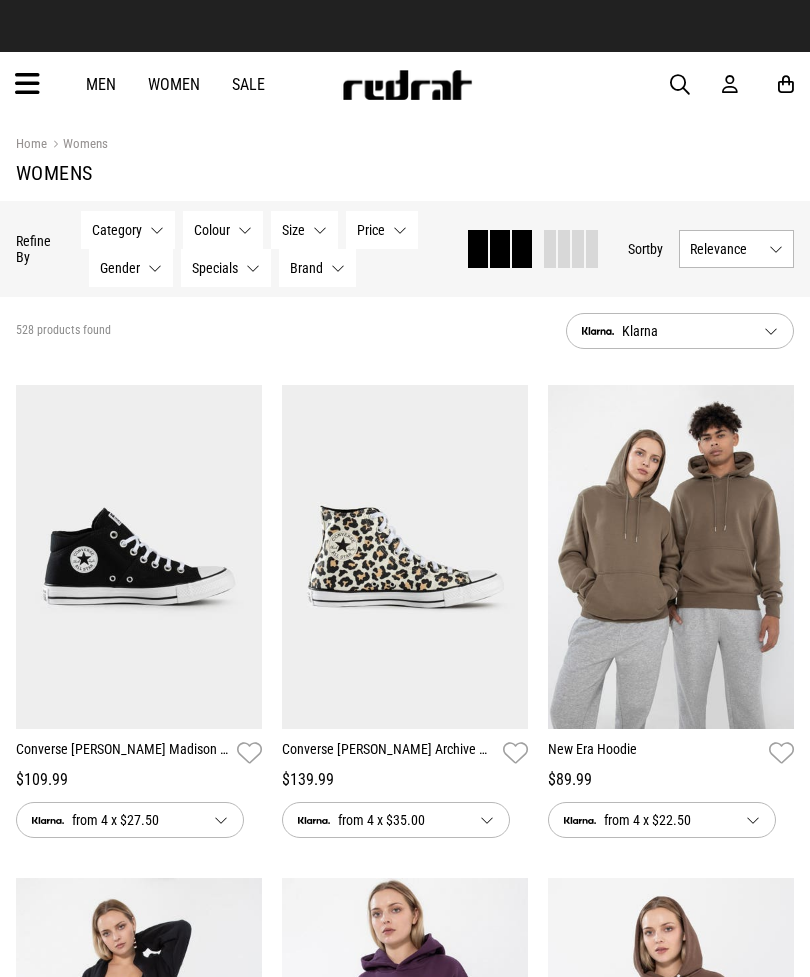 scroll, scrollTop: 0, scrollLeft: 0, axis: both 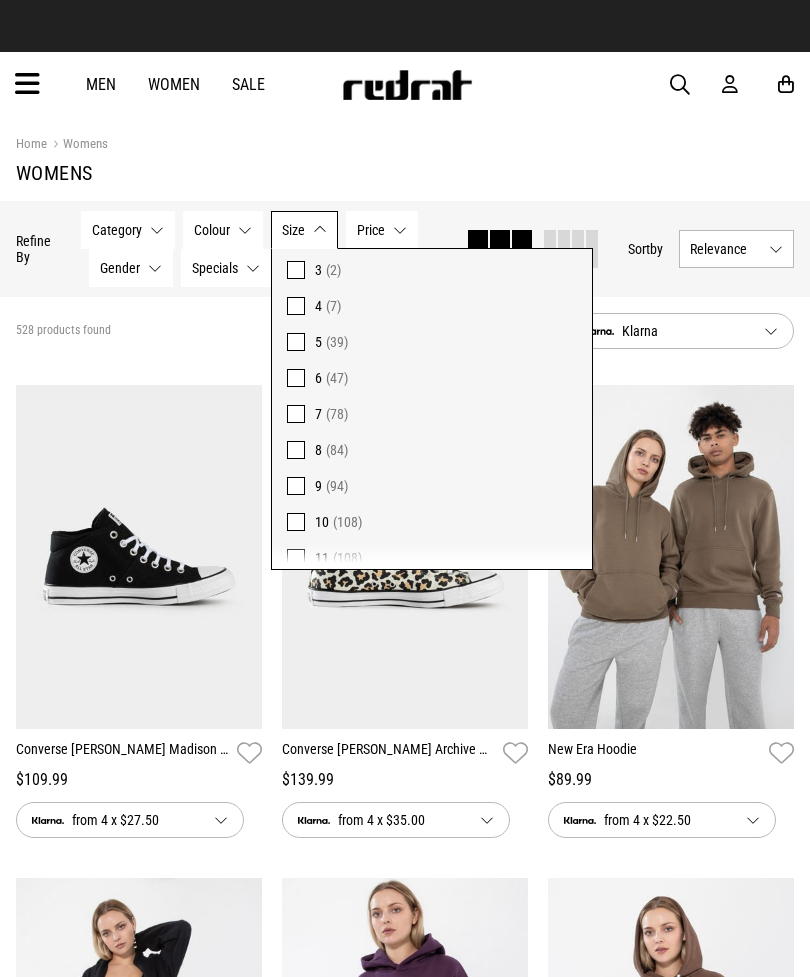 click on "9 (94)" at bounding box center (432, 486) 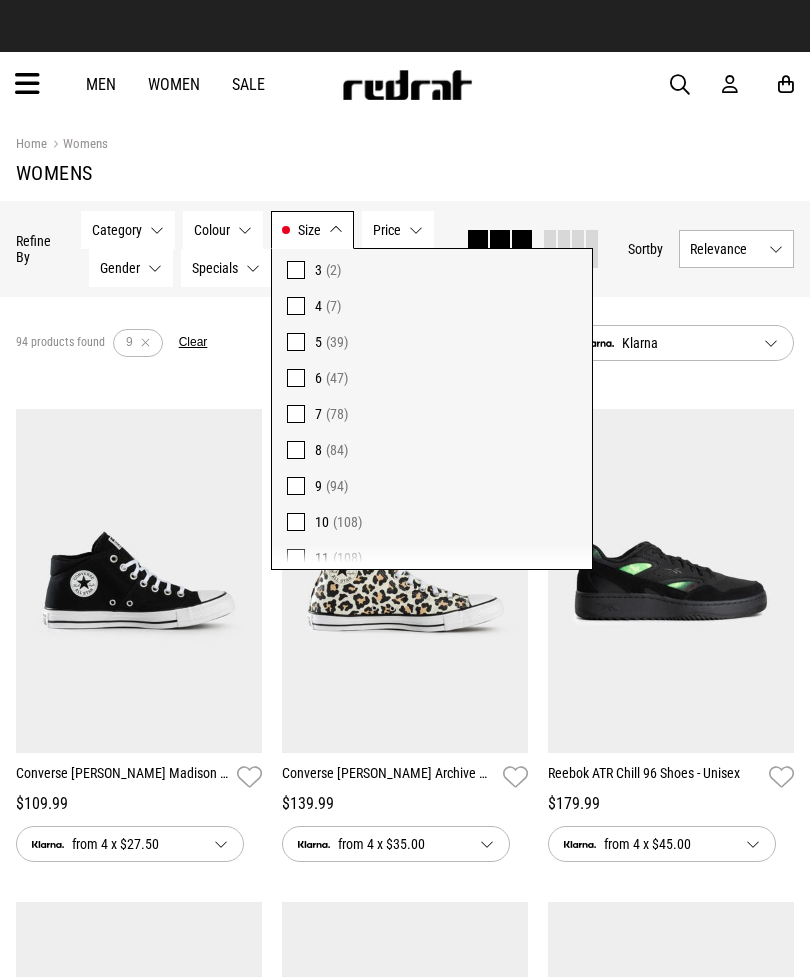 click at bounding box center [296, 522] 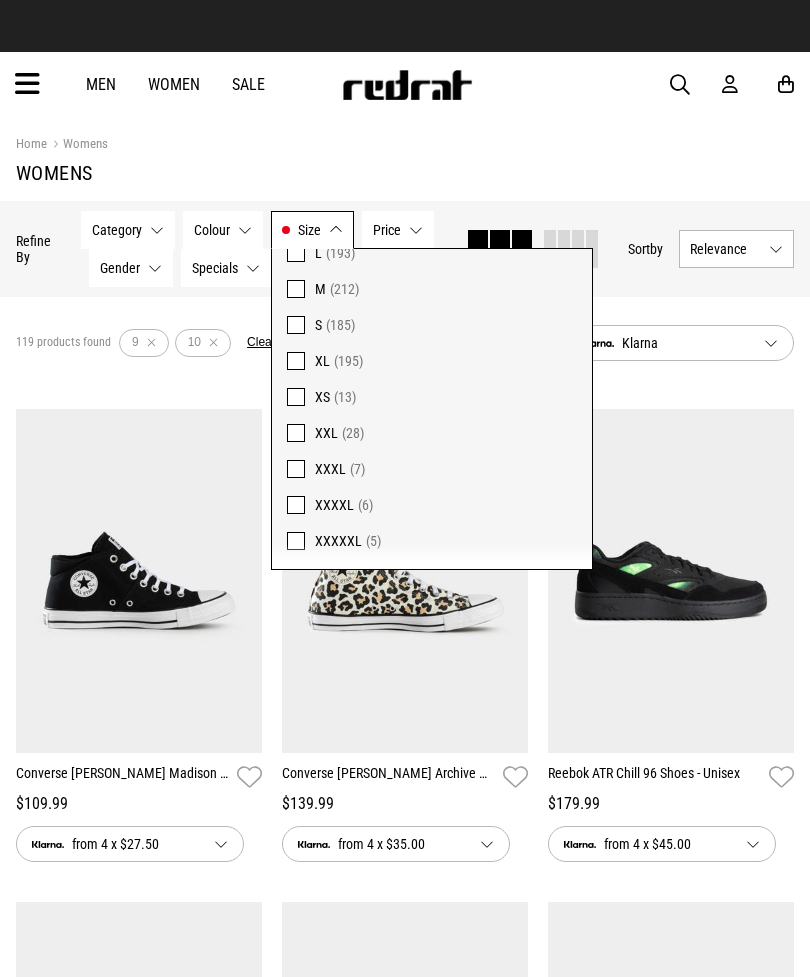 scroll, scrollTop: 1589, scrollLeft: 0, axis: vertical 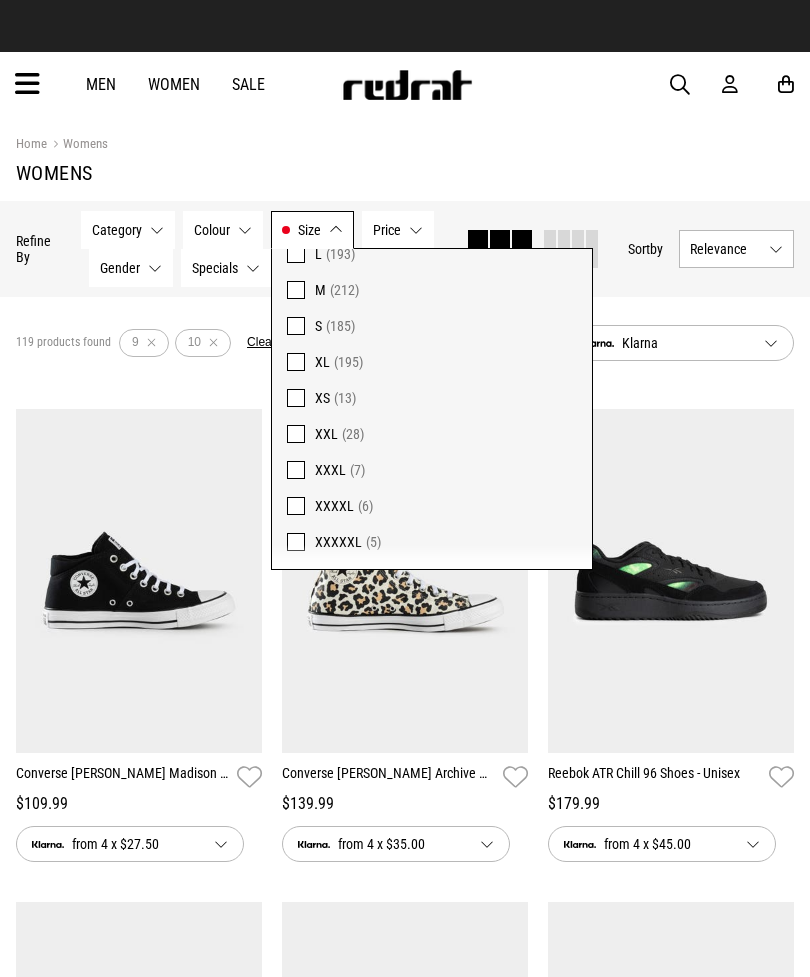 click on "(195)" at bounding box center [348, 362] 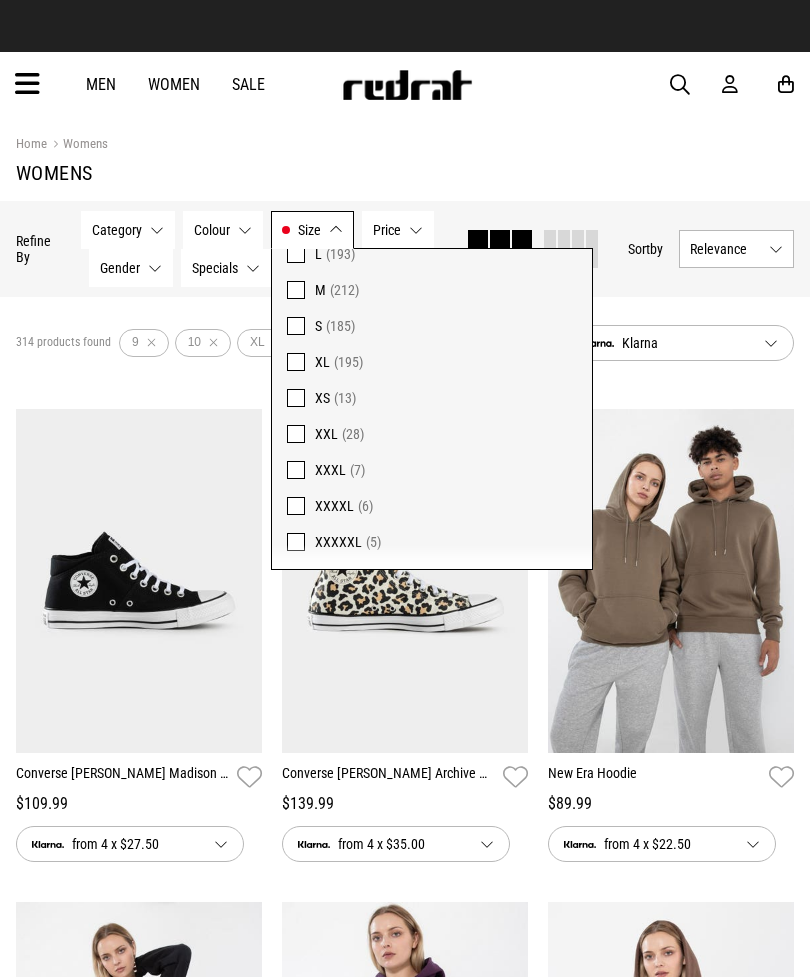 click on "Size  9, 10, XL" at bounding box center [312, 230] 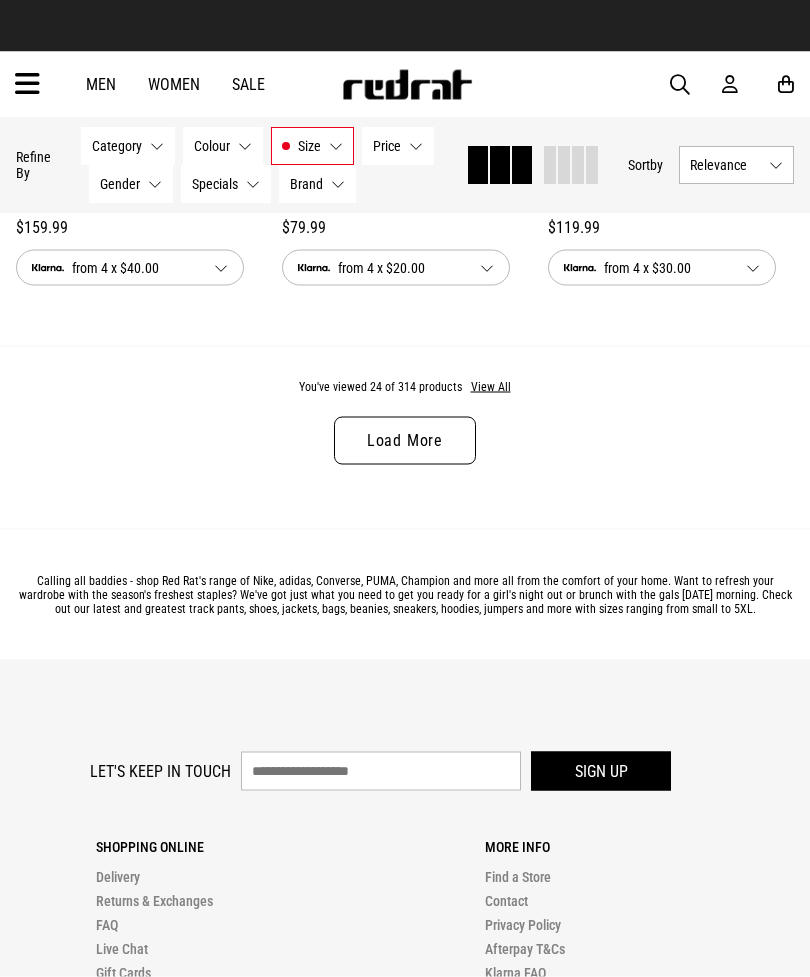 scroll, scrollTop: 3957, scrollLeft: 0, axis: vertical 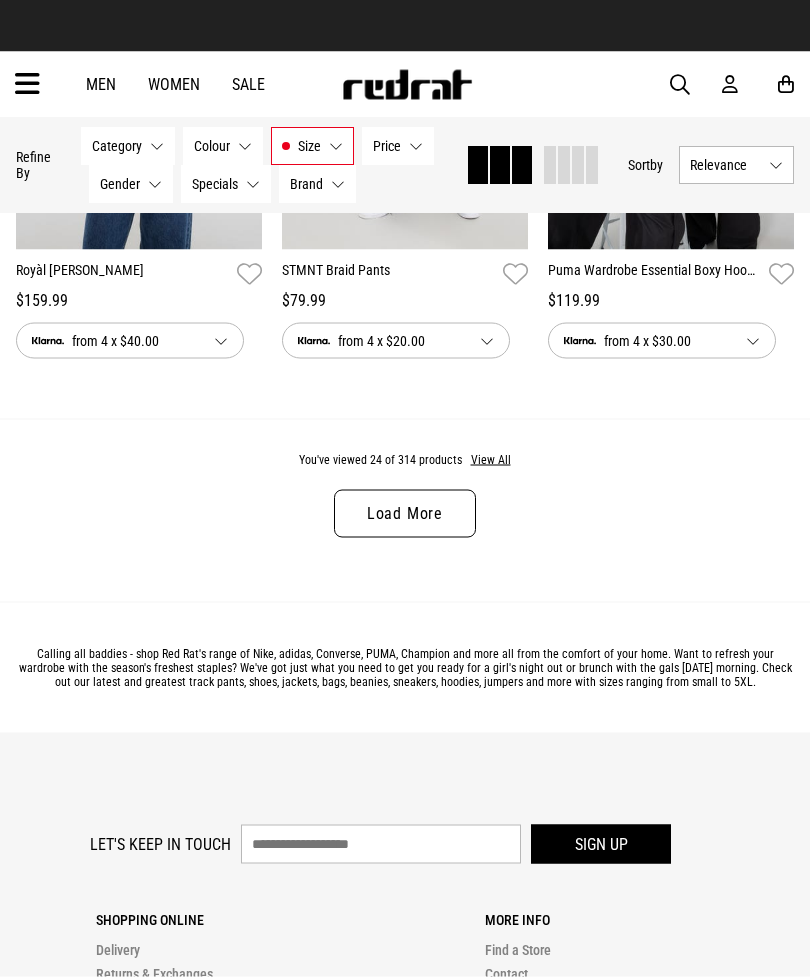 click on "Load More" at bounding box center [405, 514] 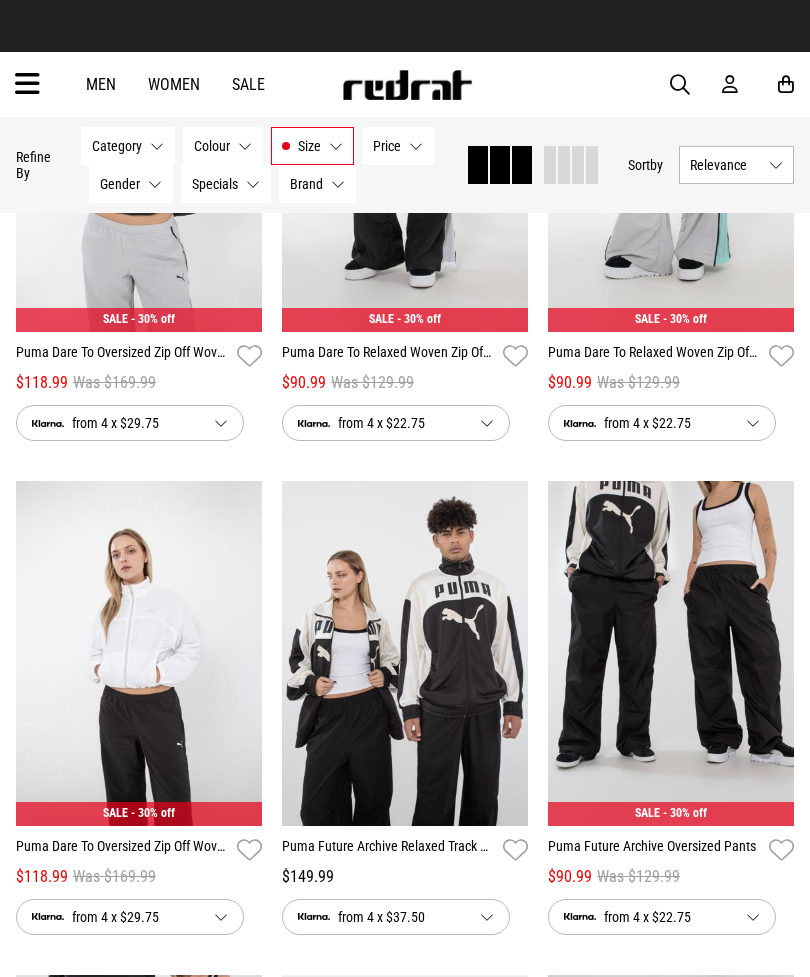 scroll, scrollTop: 6838, scrollLeft: 0, axis: vertical 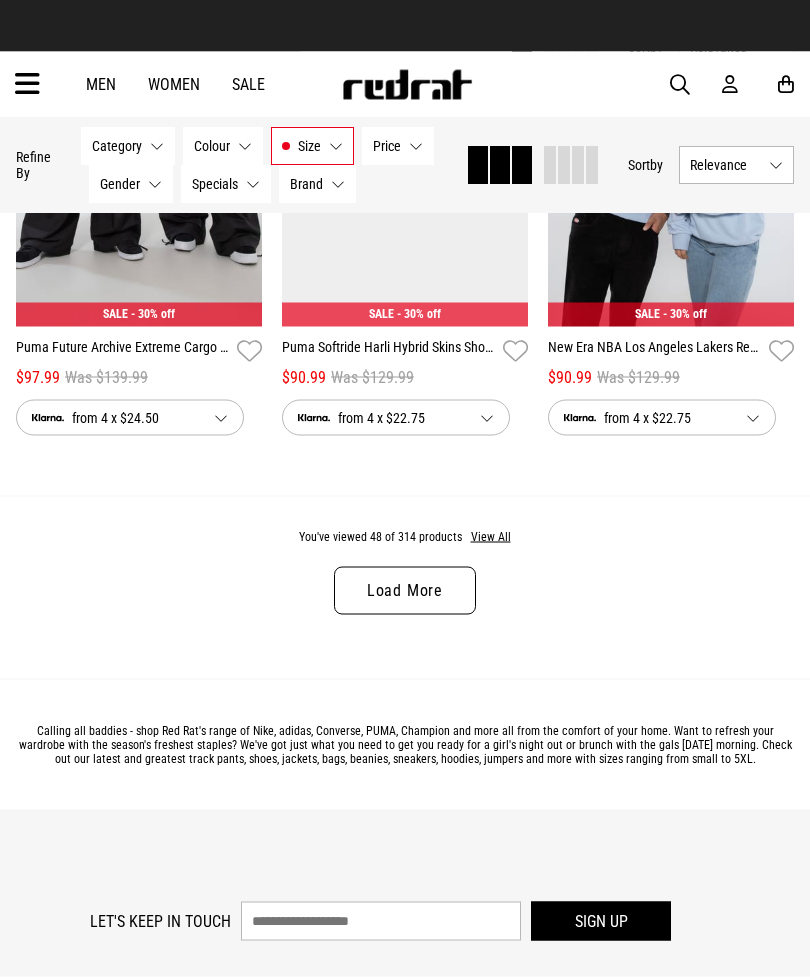 click on "View All" at bounding box center (491, 538) 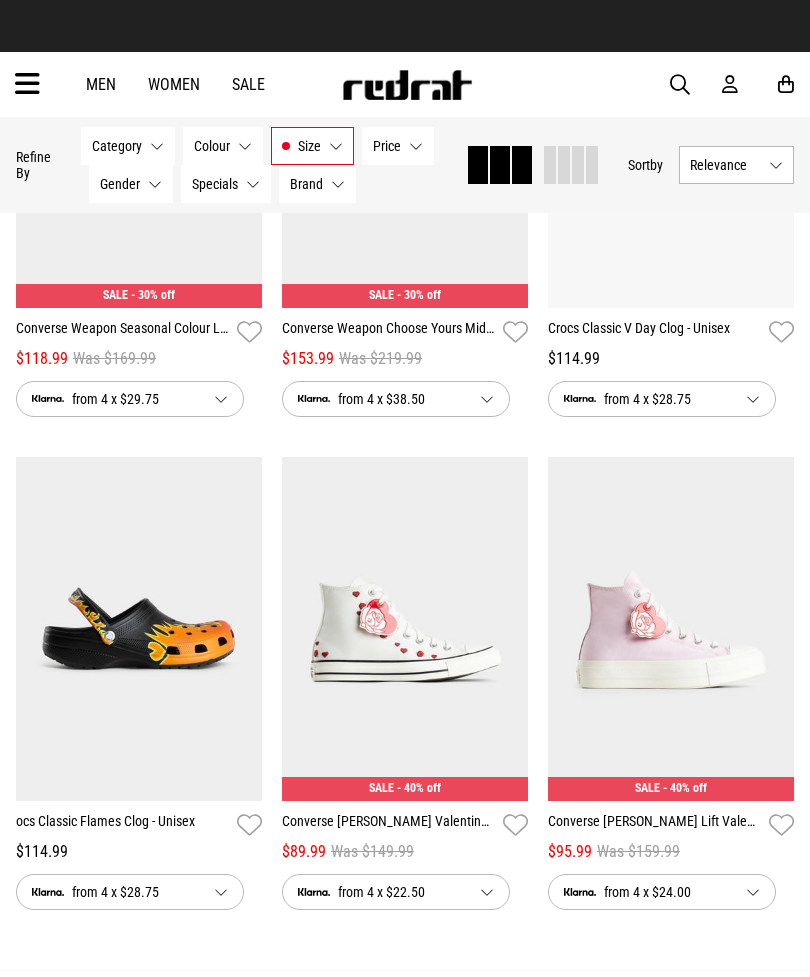 scroll, scrollTop: 11324, scrollLeft: 0, axis: vertical 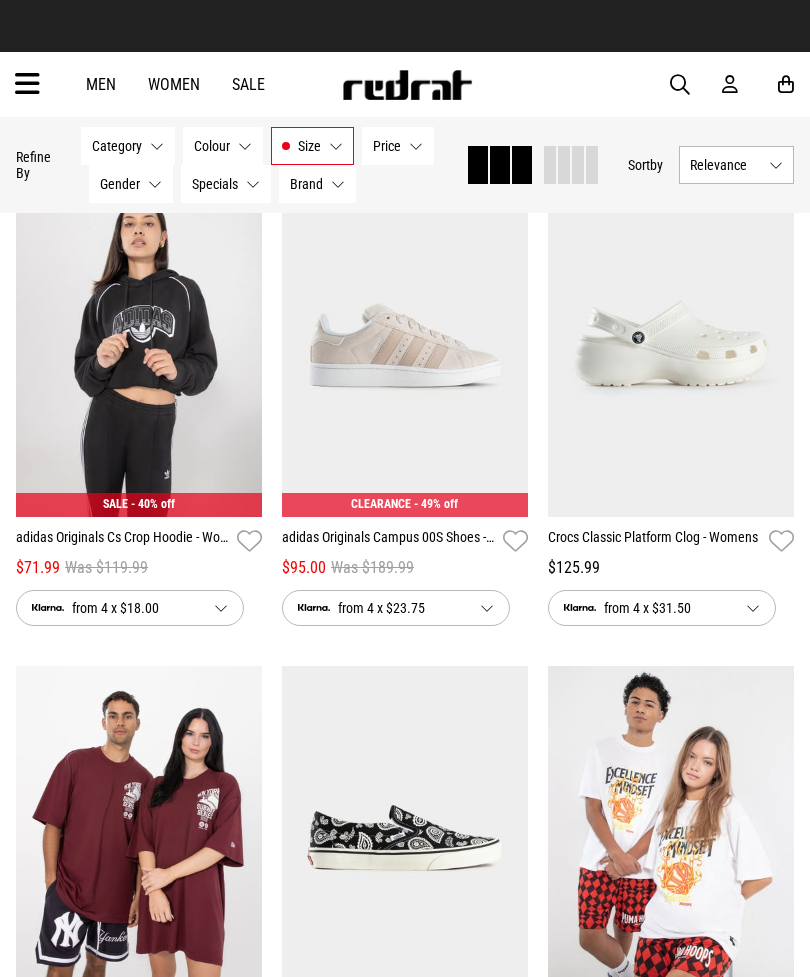 click on "**********" at bounding box center (139, 892) 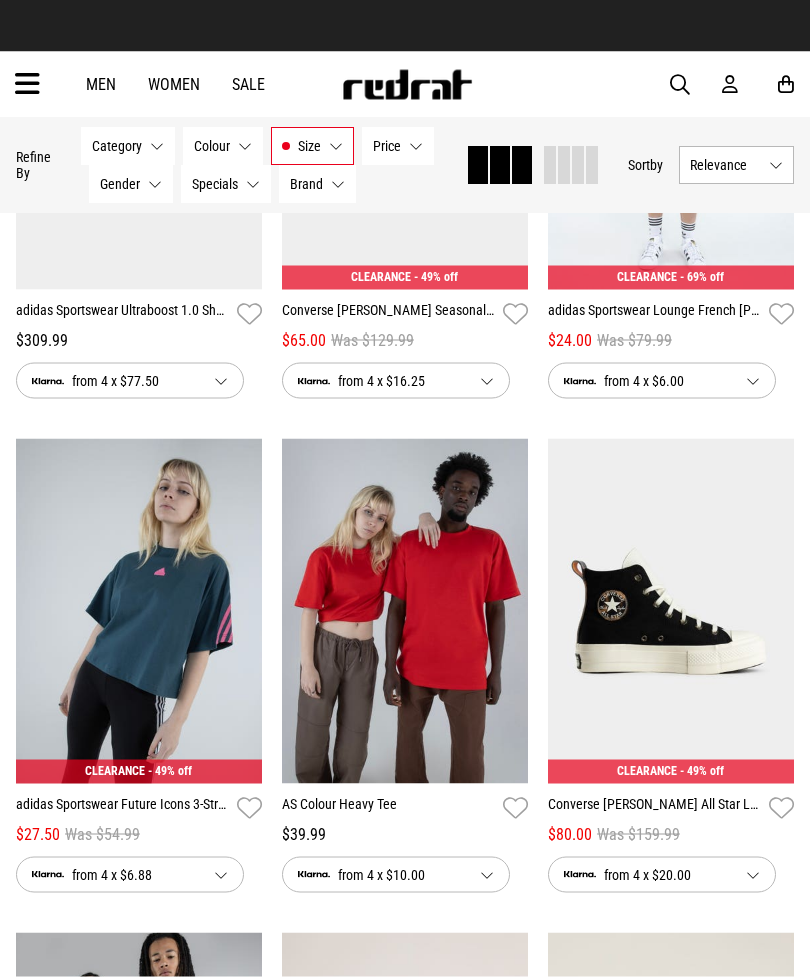 scroll, scrollTop: 38453, scrollLeft: 0, axis: vertical 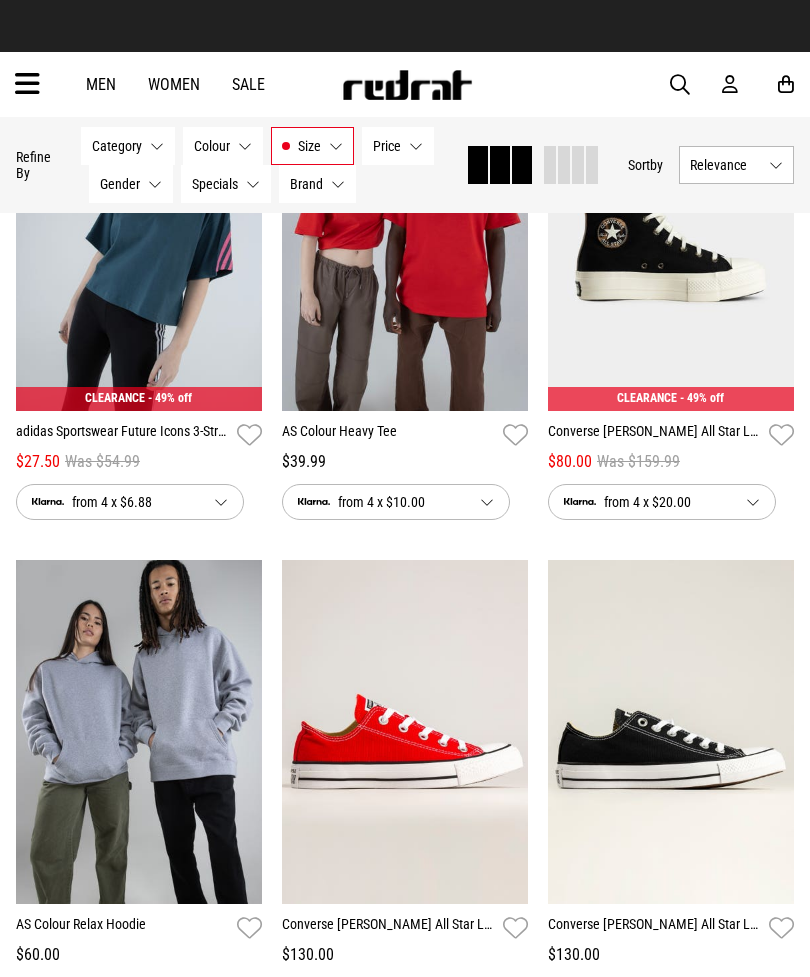 click at bounding box center (139, 238) 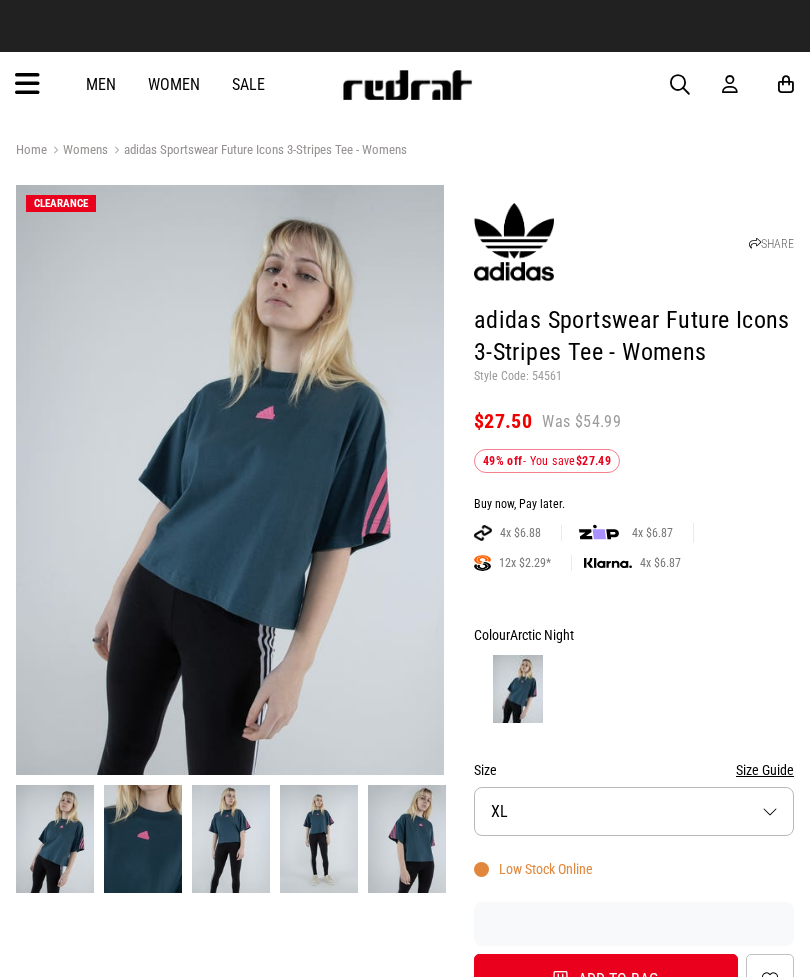 scroll, scrollTop: 172, scrollLeft: 0, axis: vertical 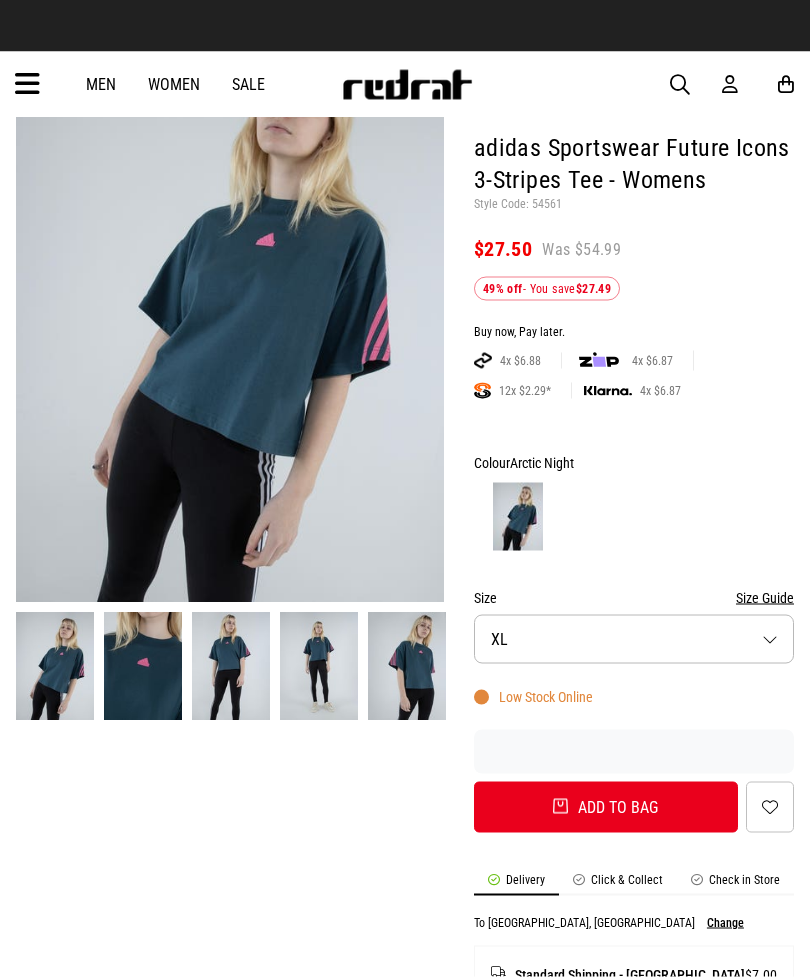 click on "Size XL" at bounding box center [634, 639] 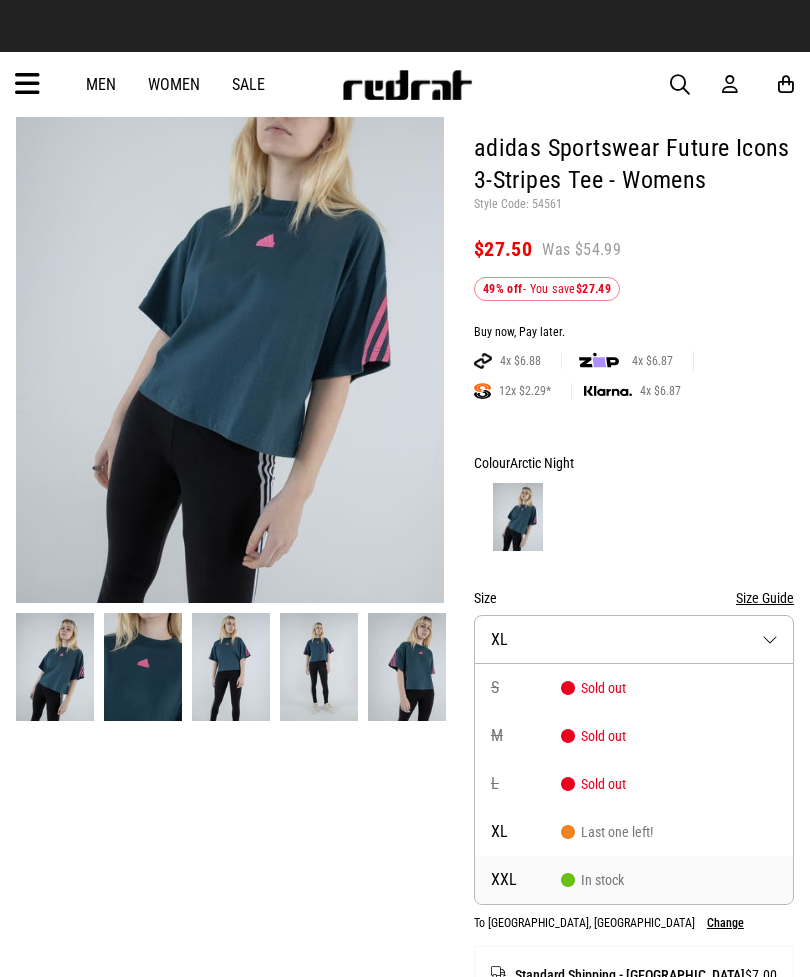 click on "In stock" at bounding box center (592, 880) 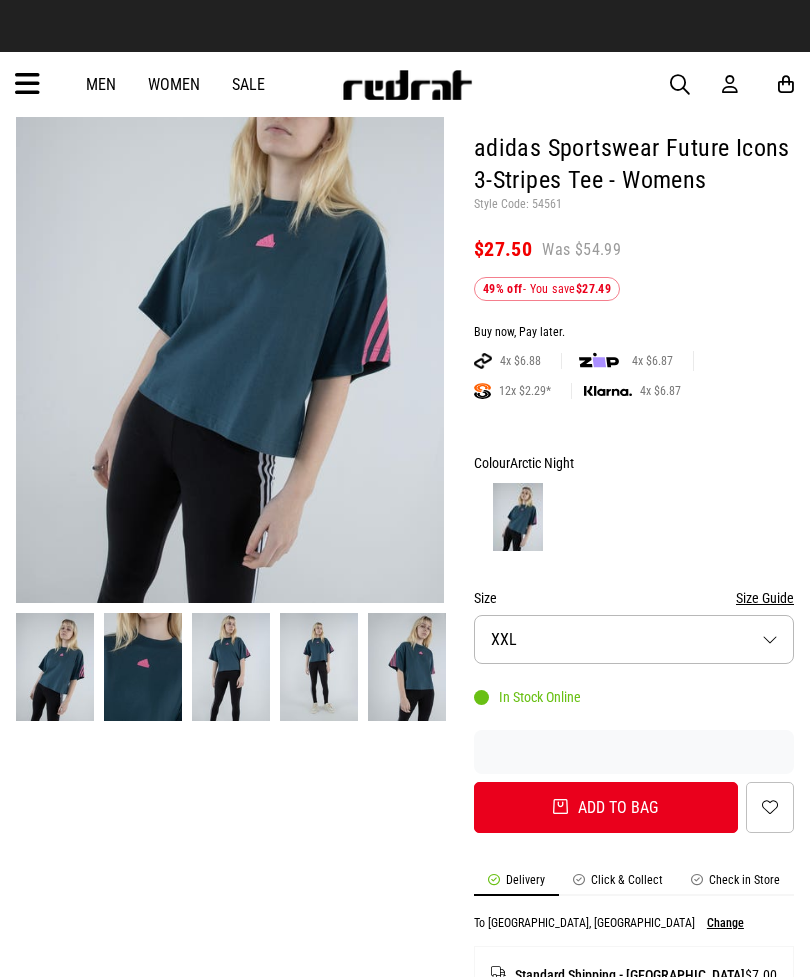 scroll, scrollTop: 0, scrollLeft: 0, axis: both 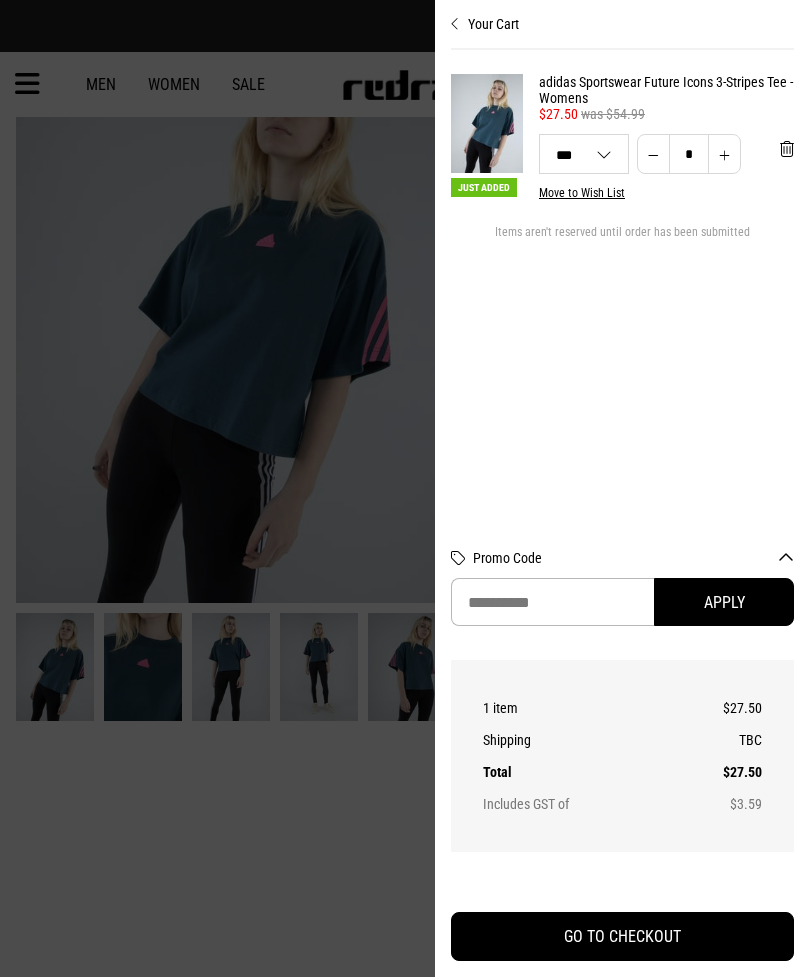 click at bounding box center [405, 488] 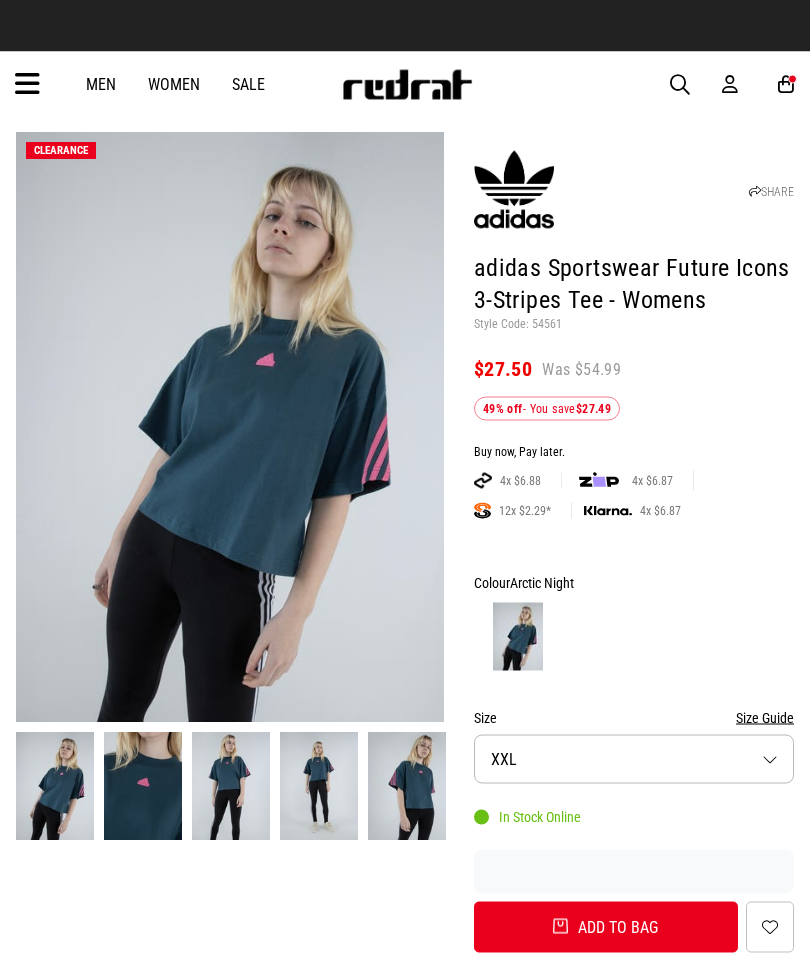 scroll, scrollTop: 53, scrollLeft: 0, axis: vertical 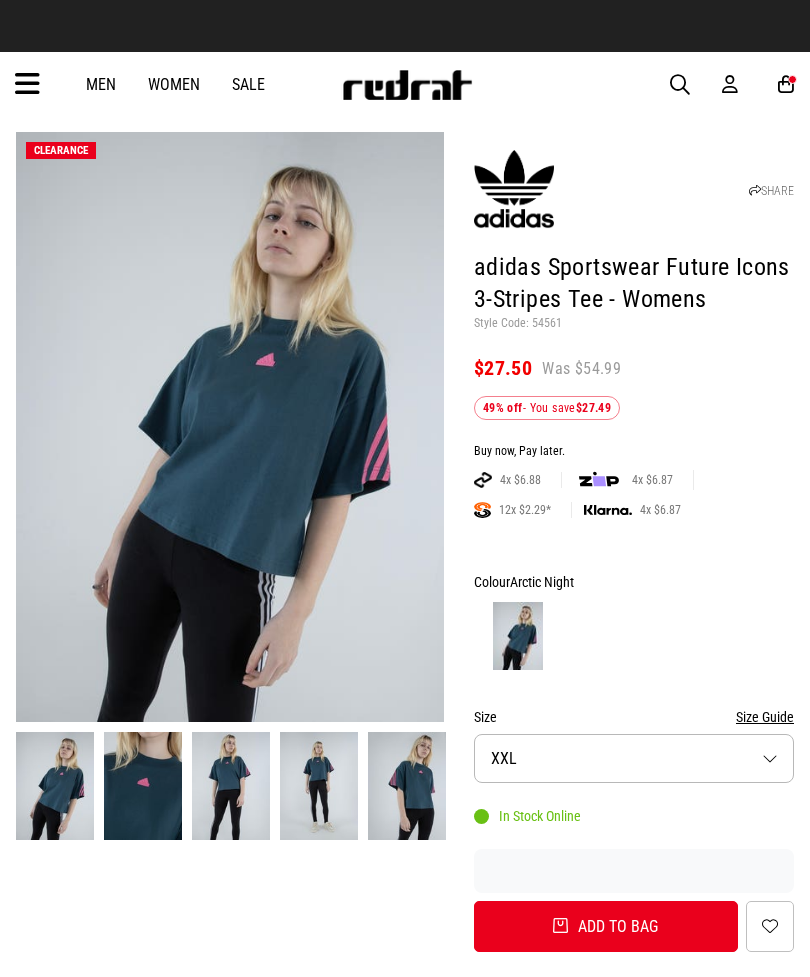 click on "1" at bounding box center [792, 79] 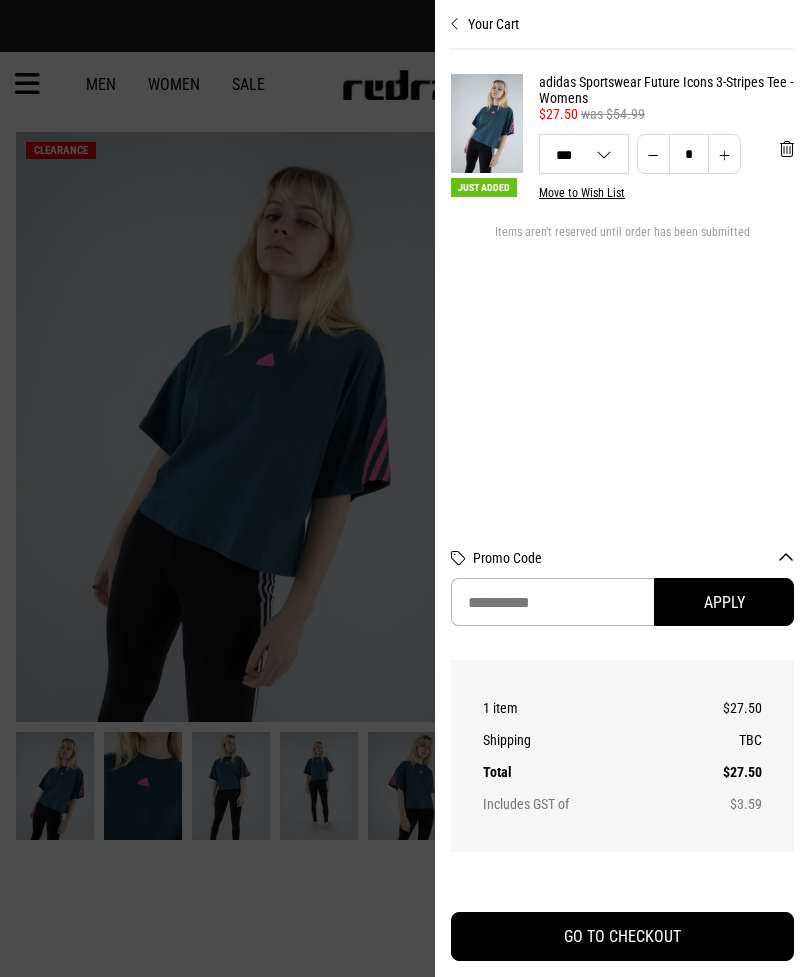 click at bounding box center (405, 488) 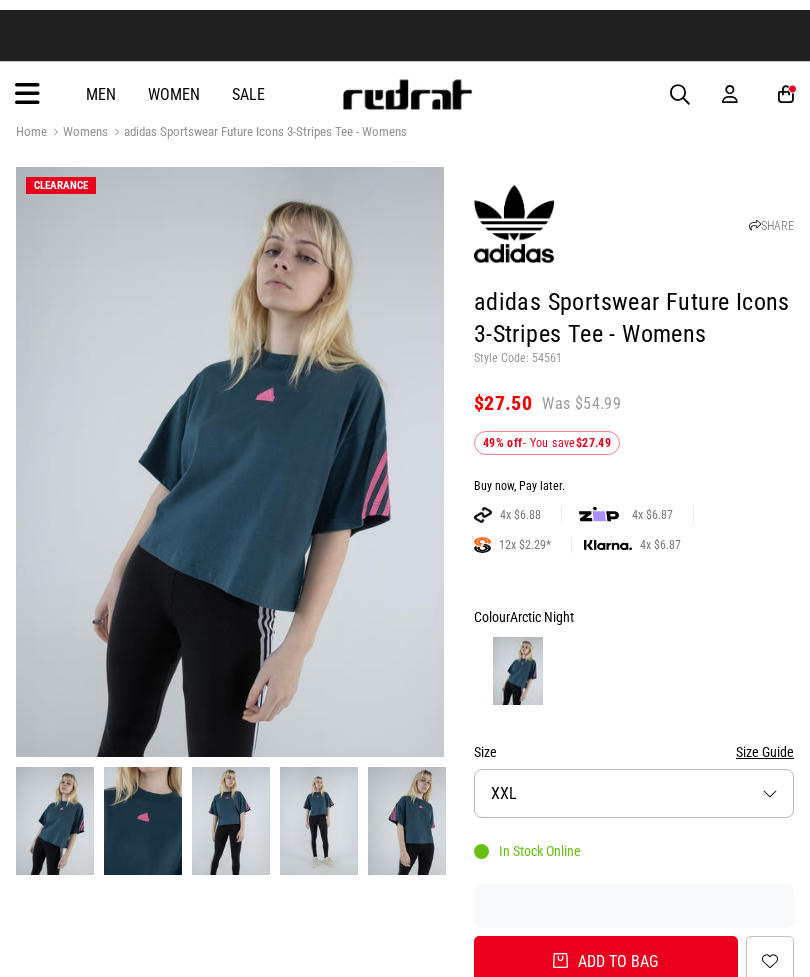 scroll, scrollTop: 0, scrollLeft: 0, axis: both 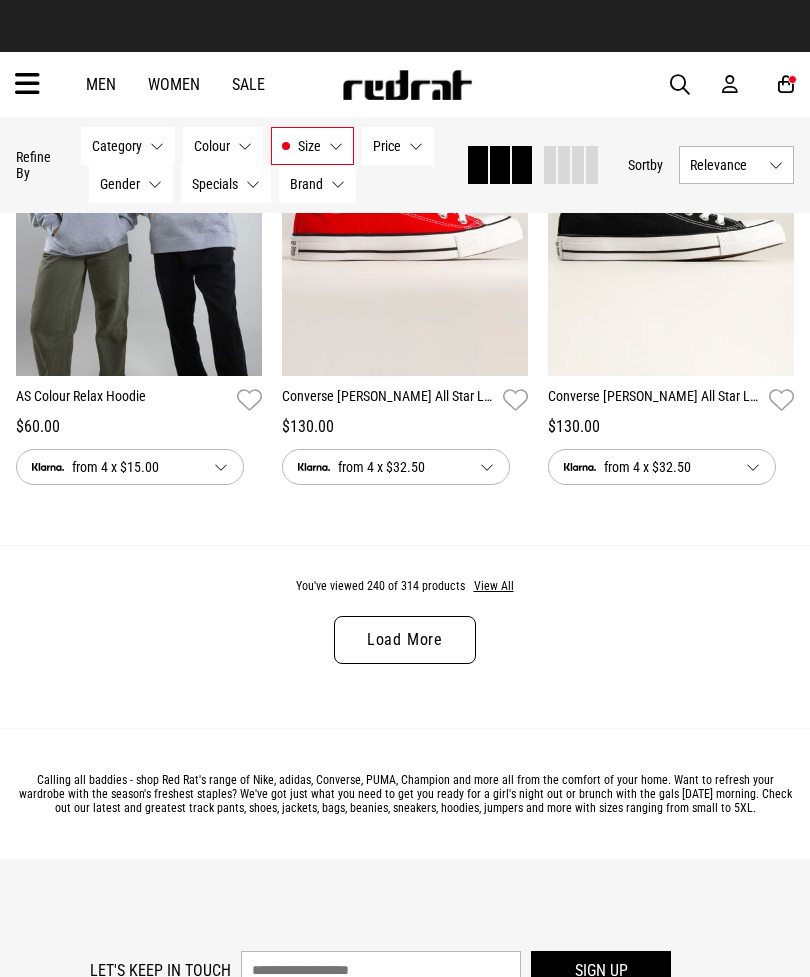 click on "You've viewed 240 of 314 products  View All   Load More" at bounding box center (405, 636) 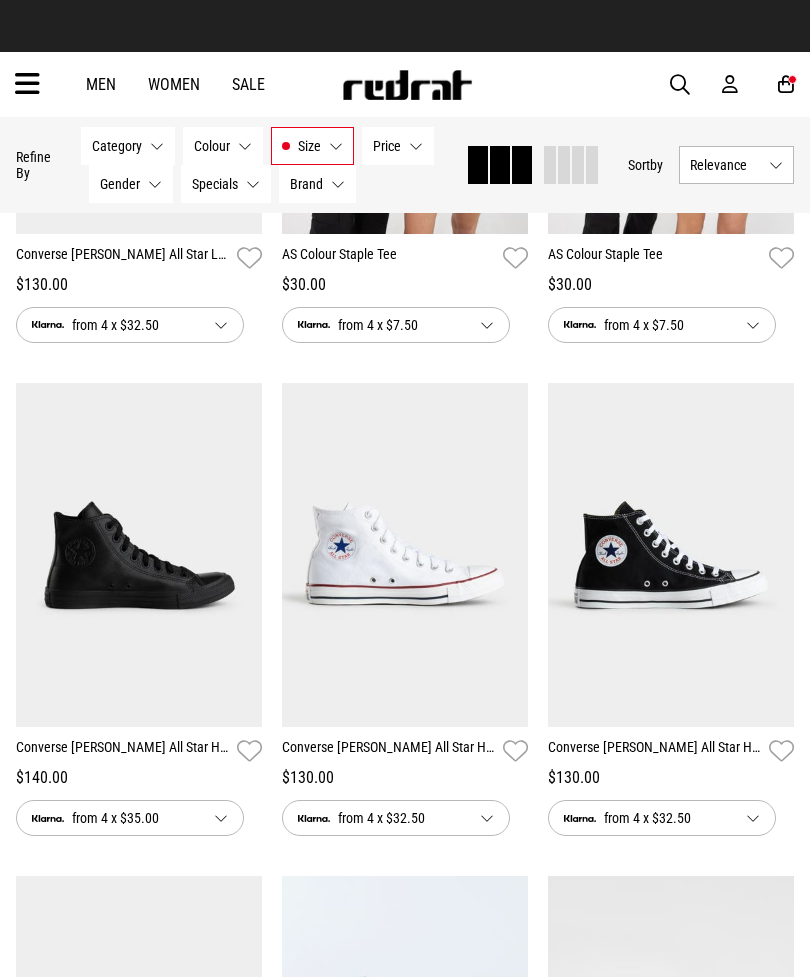 scroll, scrollTop: 5103, scrollLeft: 0, axis: vertical 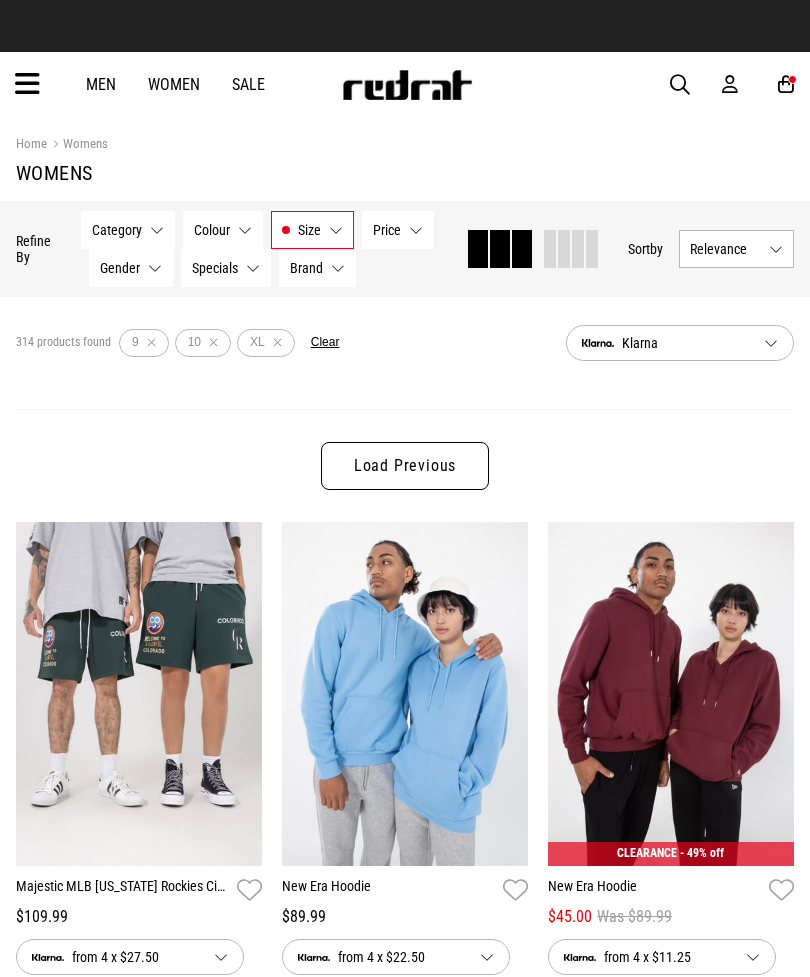 click on "Sale" at bounding box center (248, 84) 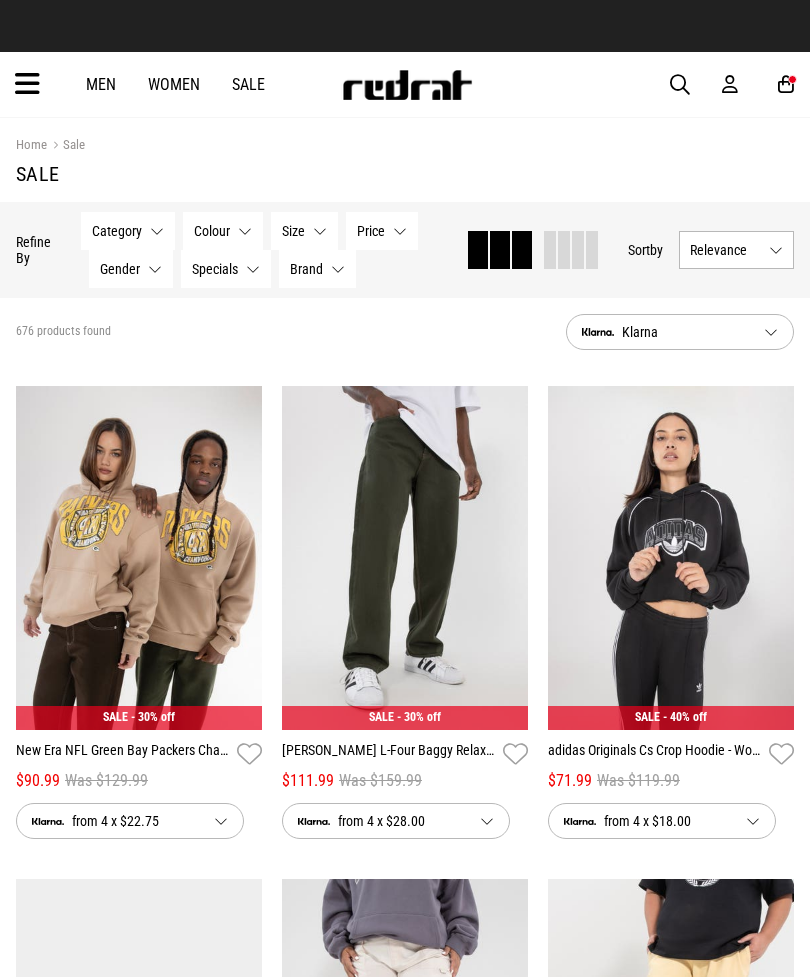 scroll, scrollTop: 0, scrollLeft: 0, axis: both 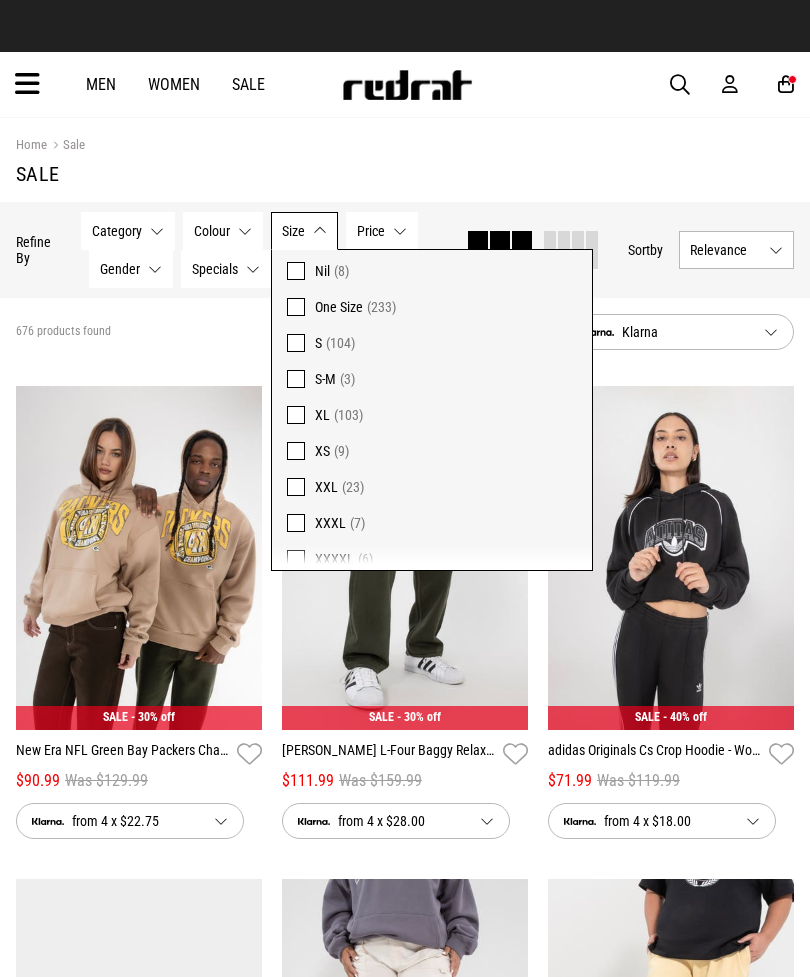 click on "(103)" at bounding box center (348, 415) 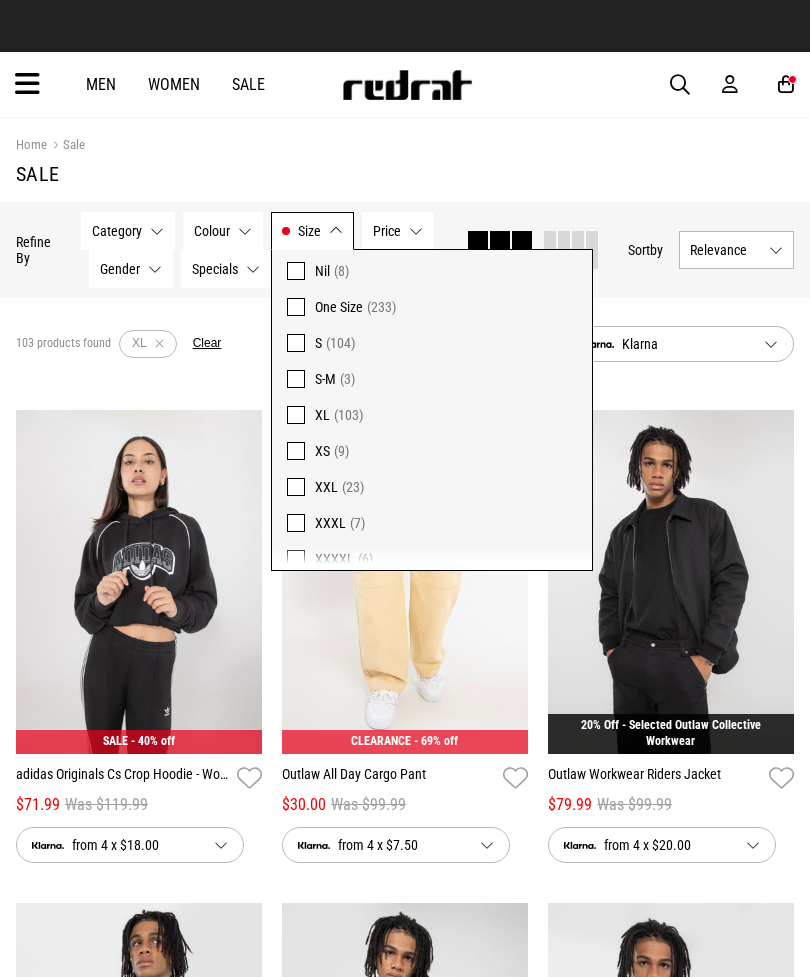 click on "Size  XL" at bounding box center [312, 231] 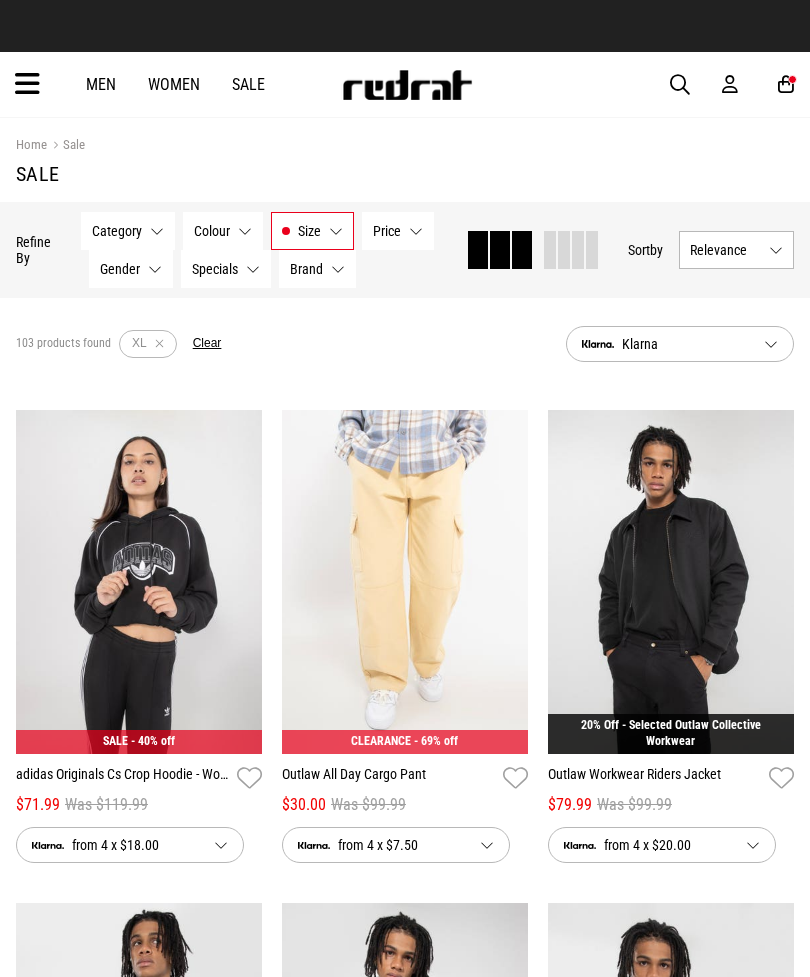 click on "Relevance" at bounding box center [736, 250] 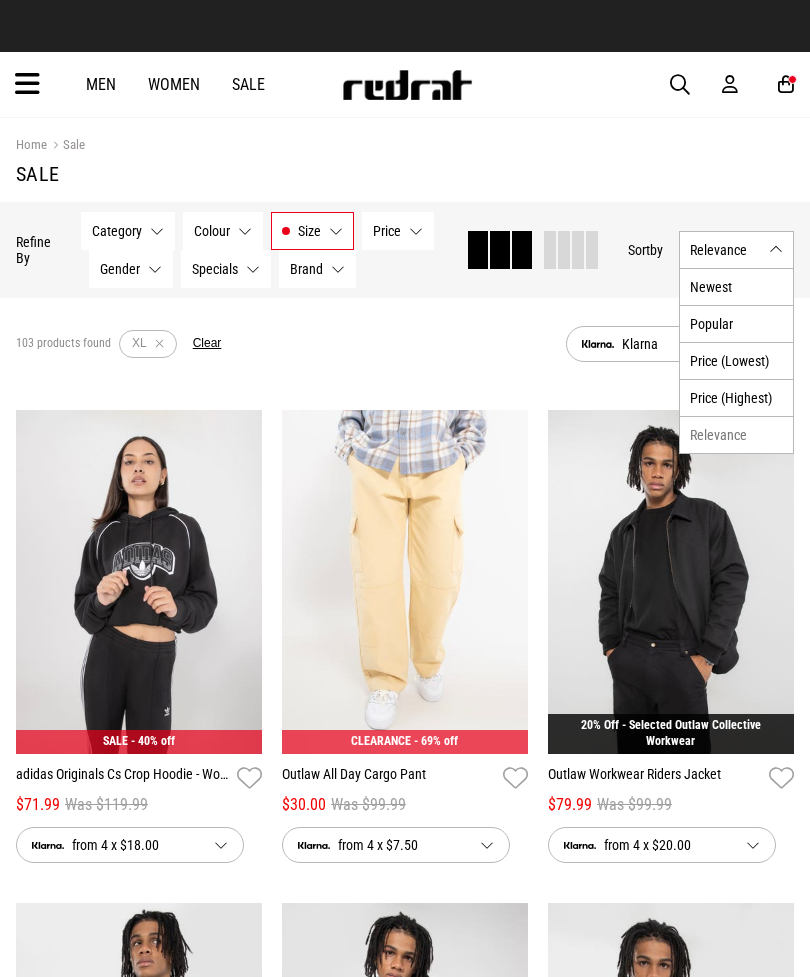 click on "Price (Lowest)" at bounding box center (736, 360) 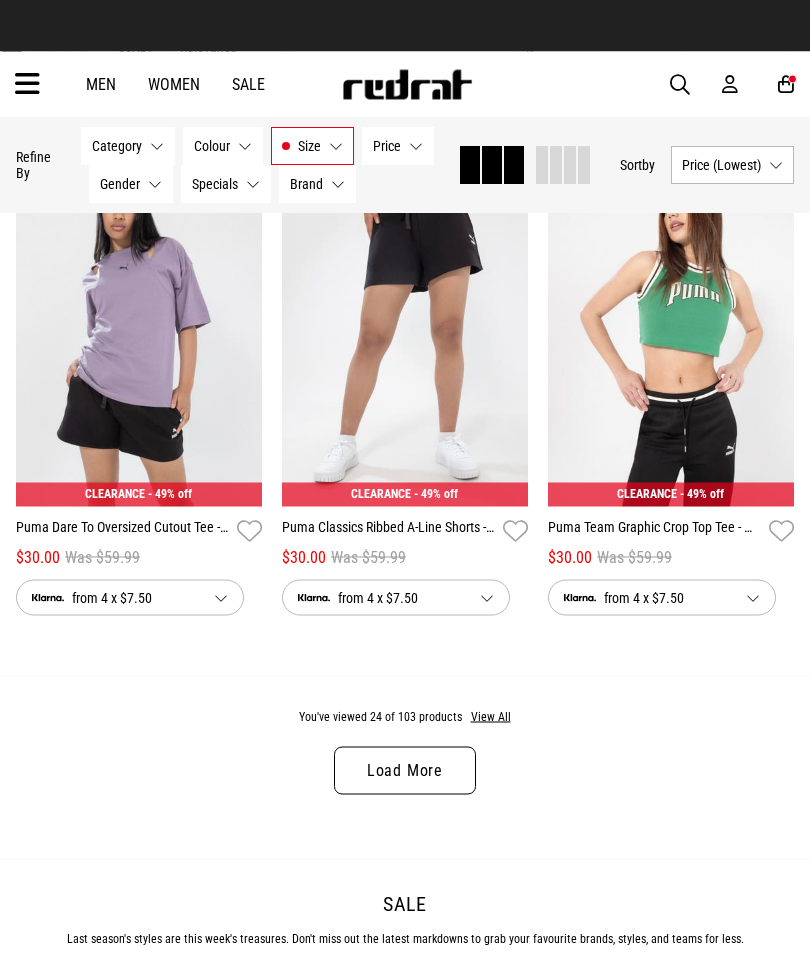scroll, scrollTop: 3822, scrollLeft: 0, axis: vertical 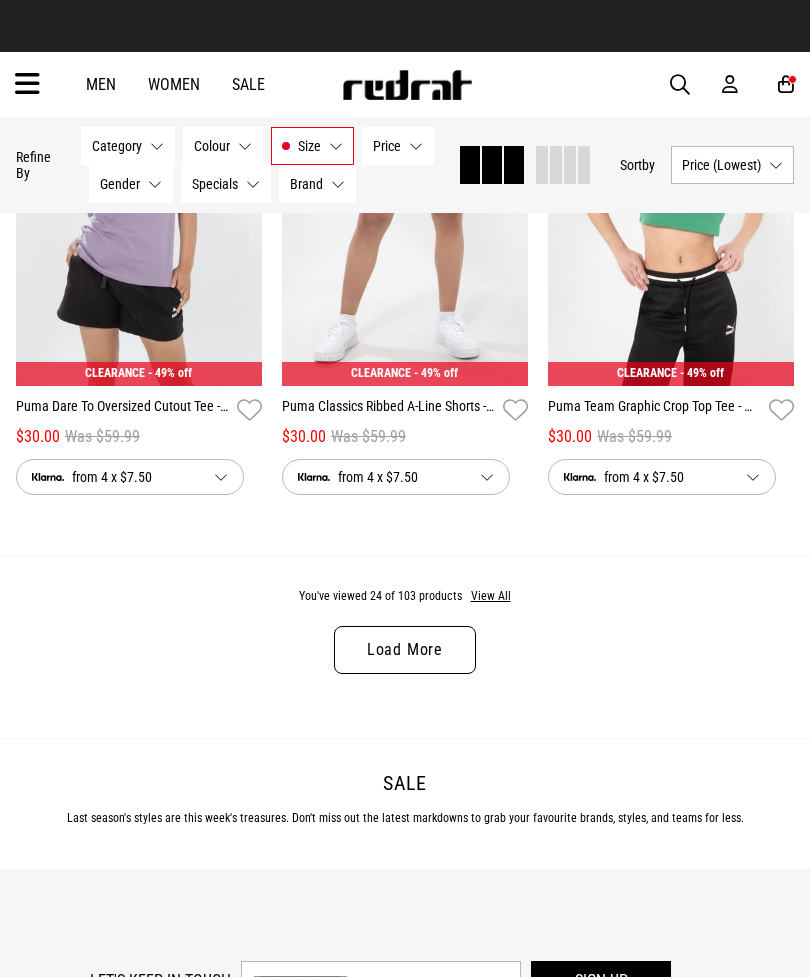 click on "View All" at bounding box center [491, 597] 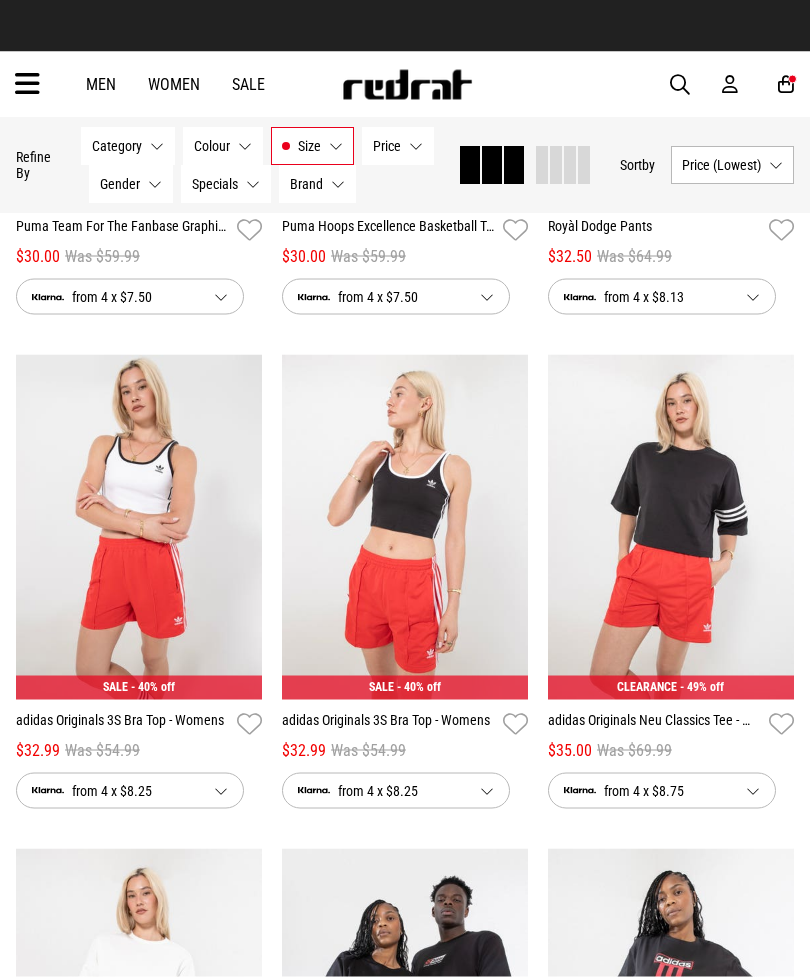 scroll, scrollTop: 4495, scrollLeft: 0, axis: vertical 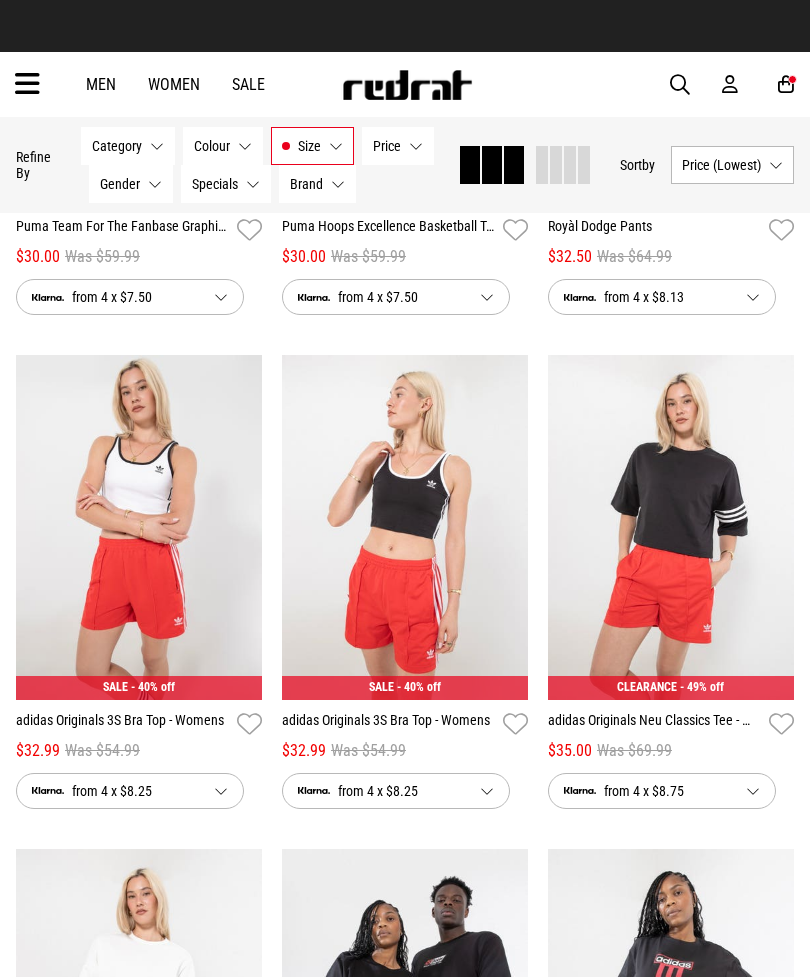 click at bounding box center (139, 527) 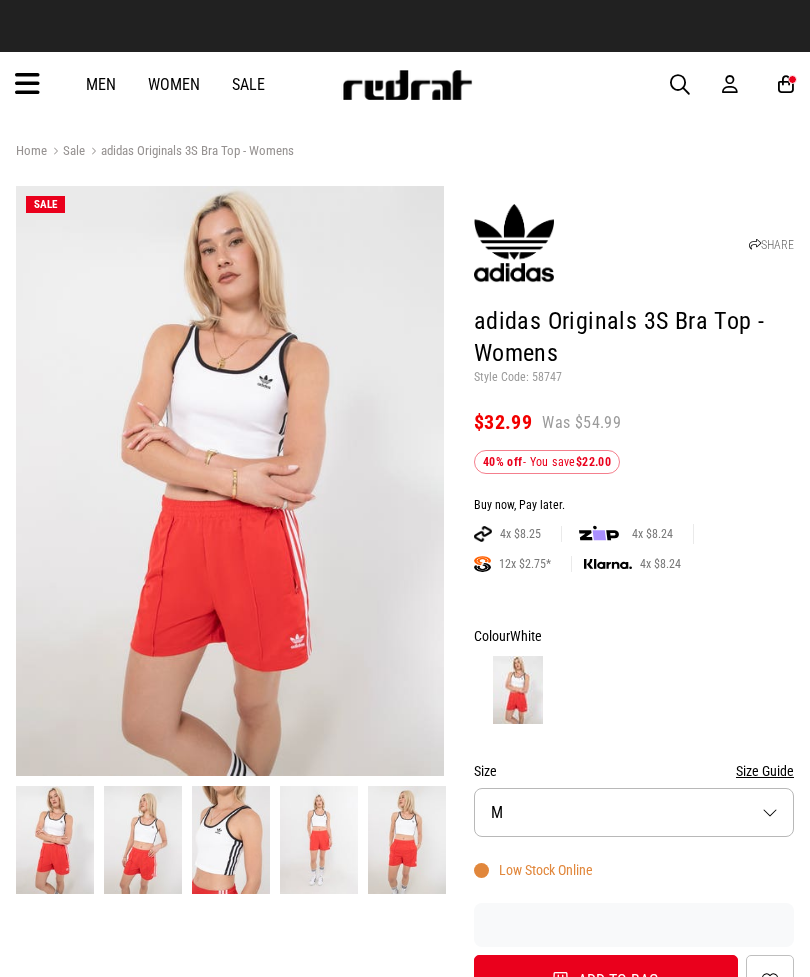 scroll, scrollTop: 233, scrollLeft: 0, axis: vertical 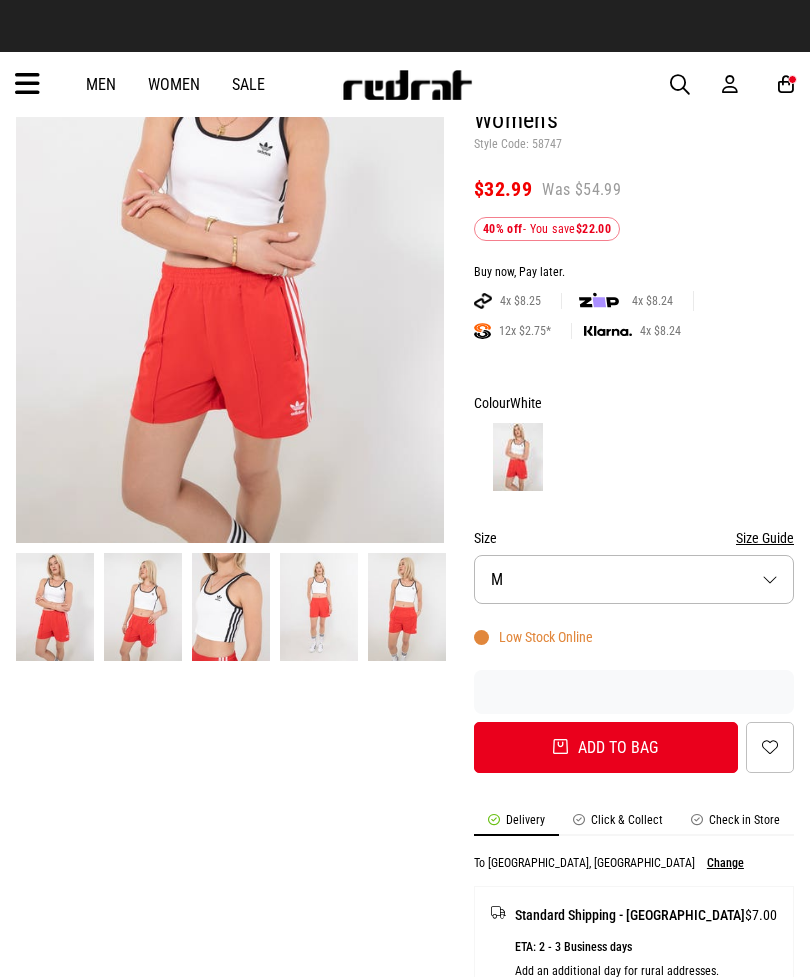 click on "Size M" at bounding box center [634, 579] 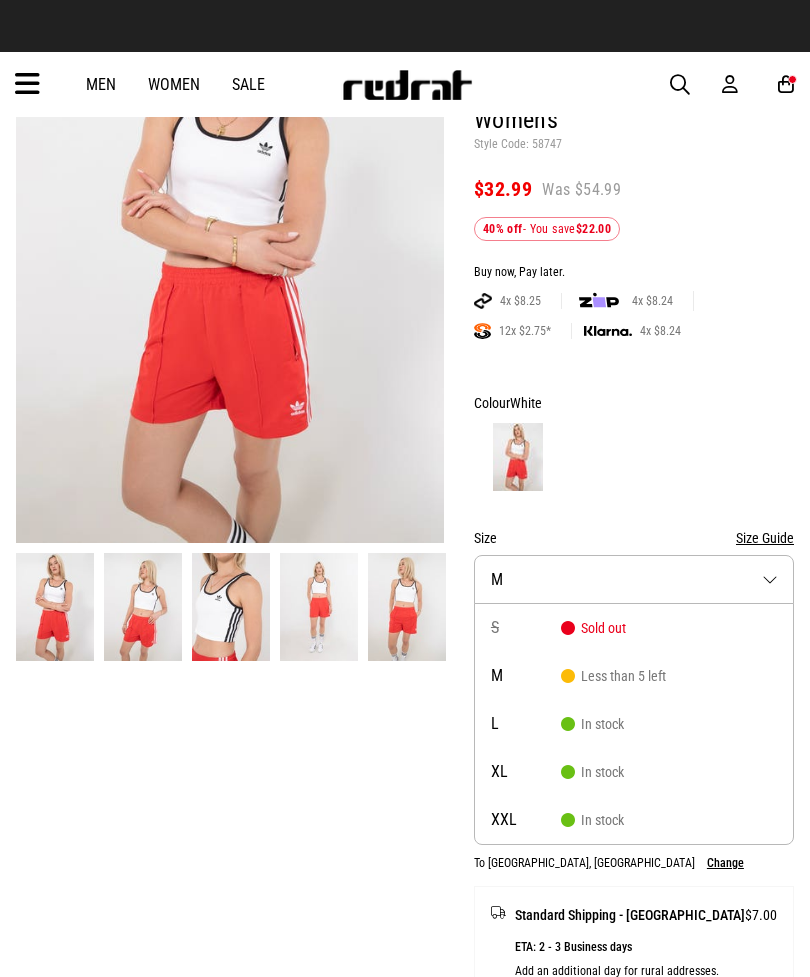 scroll, scrollTop: 0, scrollLeft: 0, axis: both 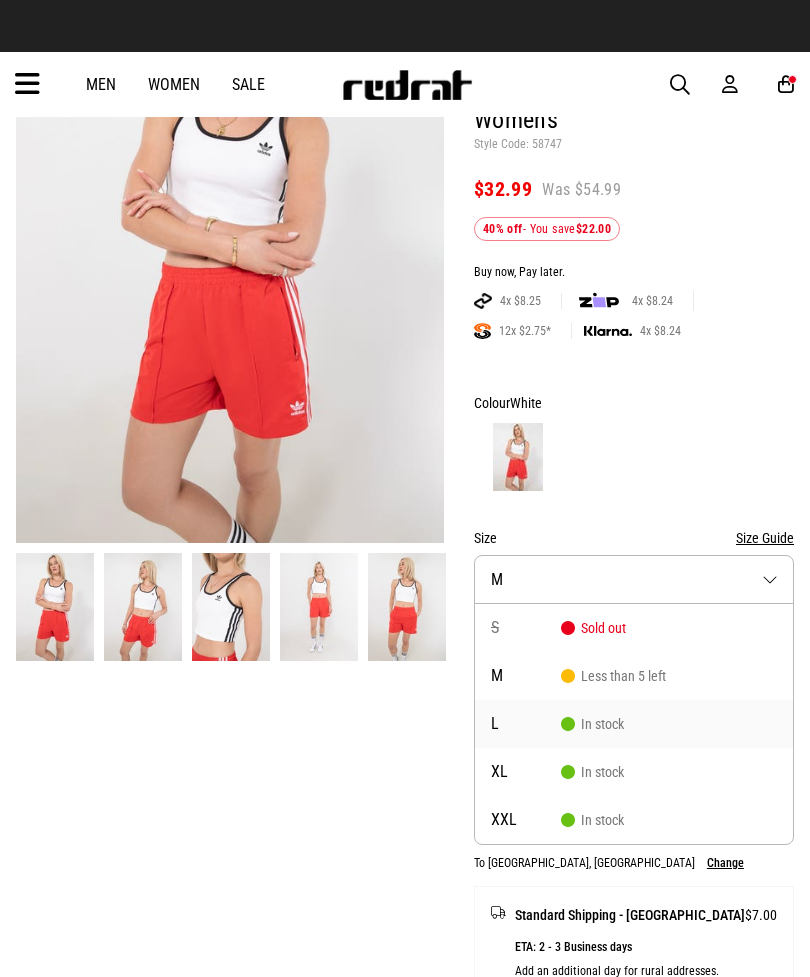 click on "L   In stock" at bounding box center (634, 724) 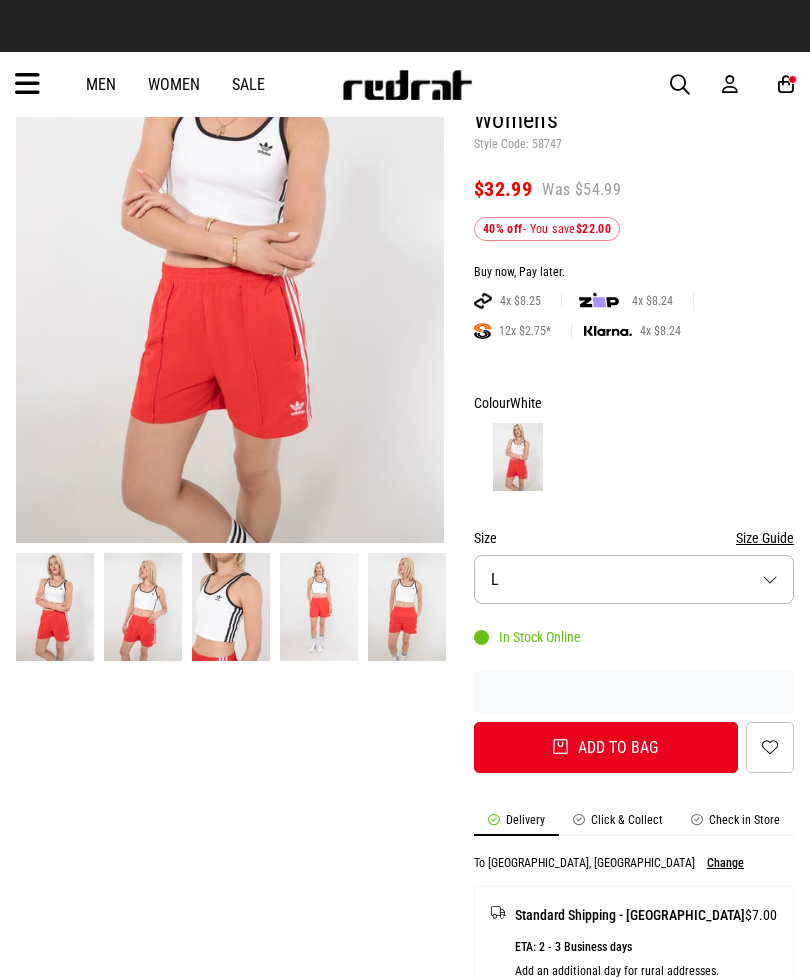 click on "Add to bag" at bounding box center [606, 747] 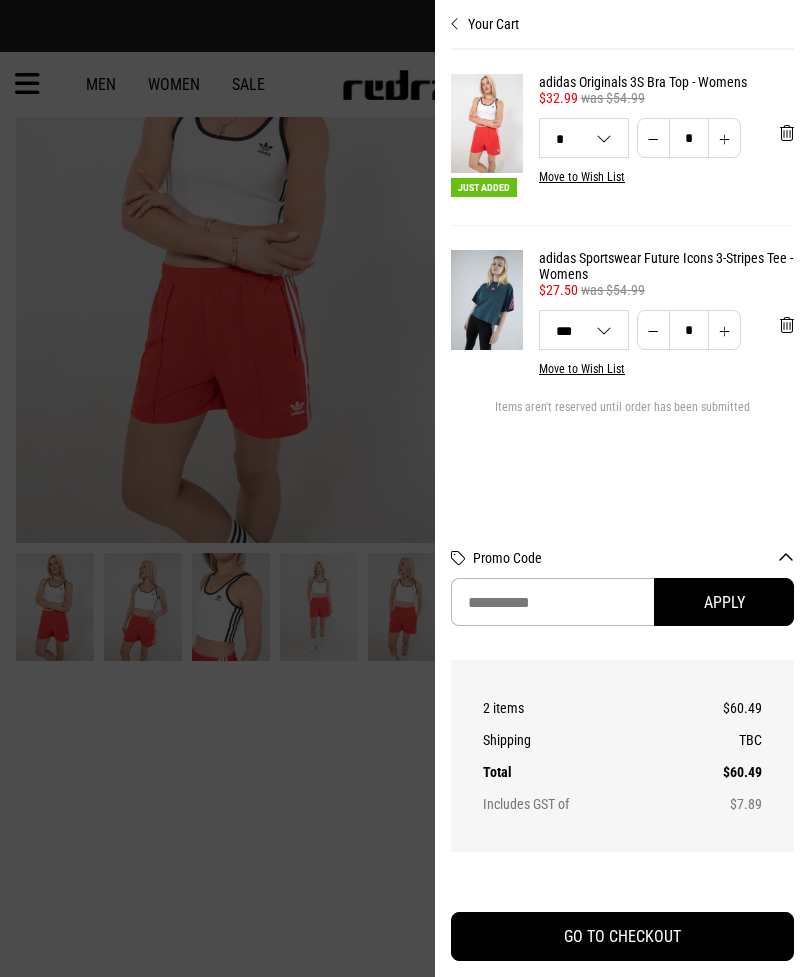 click at bounding box center [405, 488] 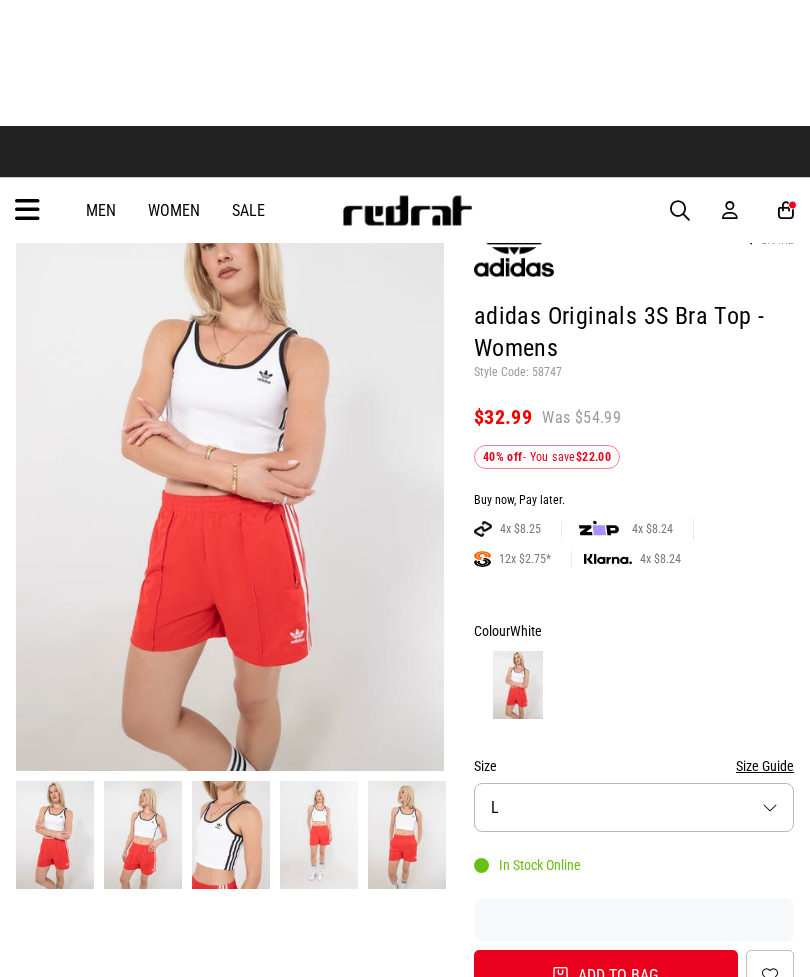 scroll, scrollTop: 0, scrollLeft: 0, axis: both 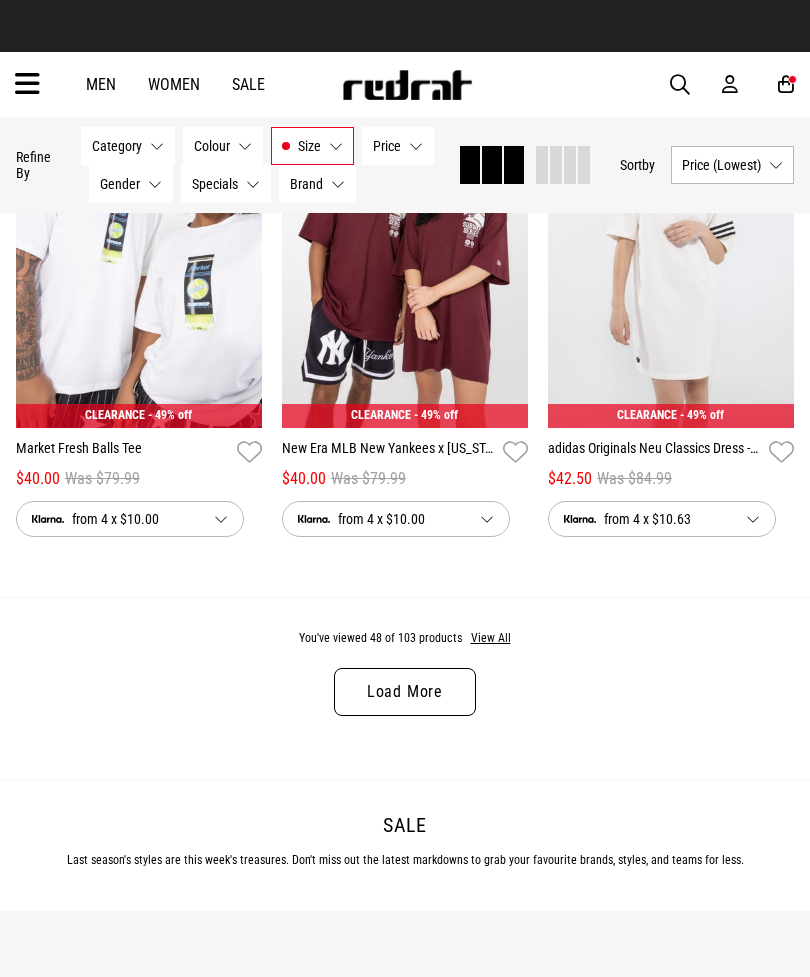 click on "View All" at bounding box center [491, 639] 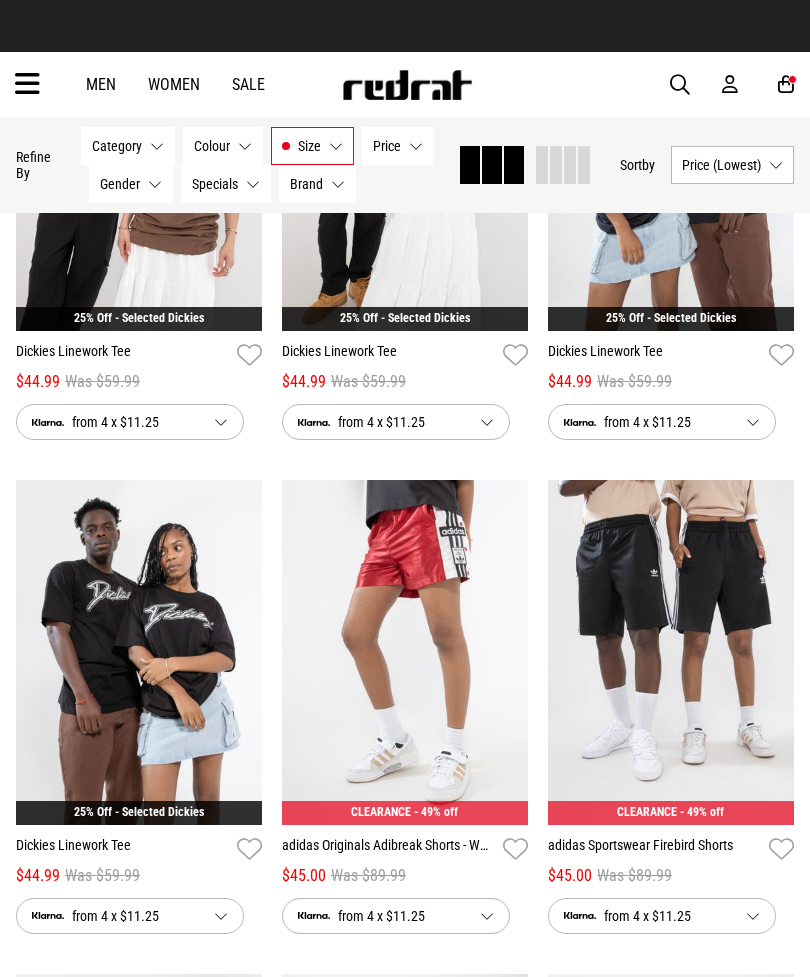 scroll, scrollTop: 4622, scrollLeft: 0, axis: vertical 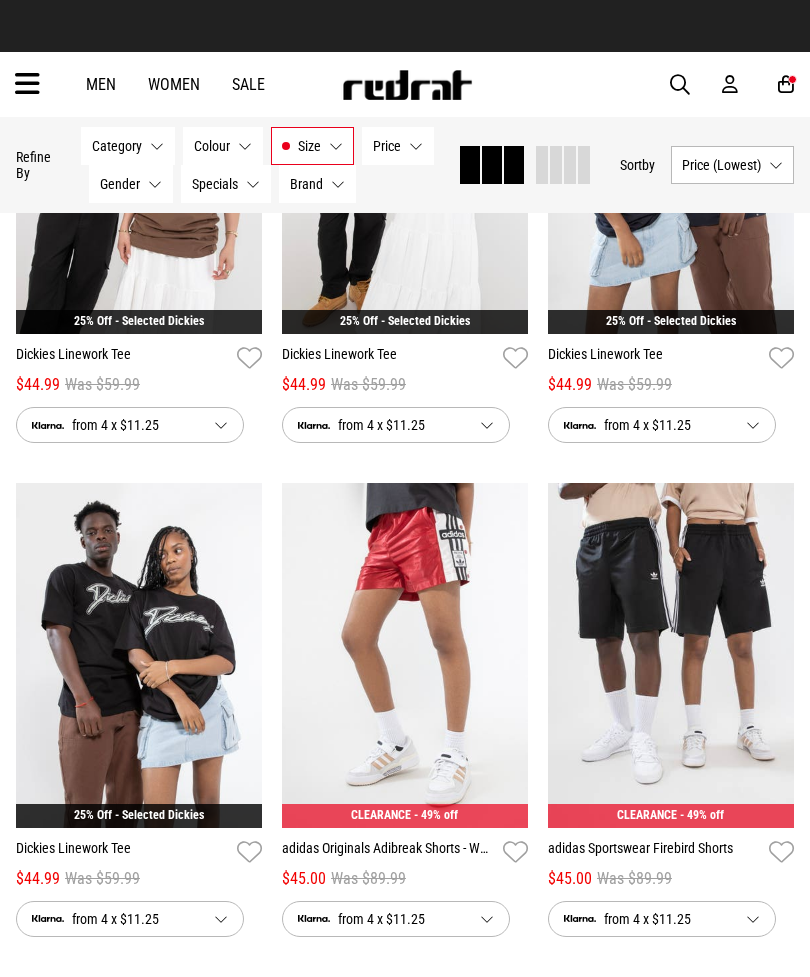 click on "Next" at bounding box center (505, 644) 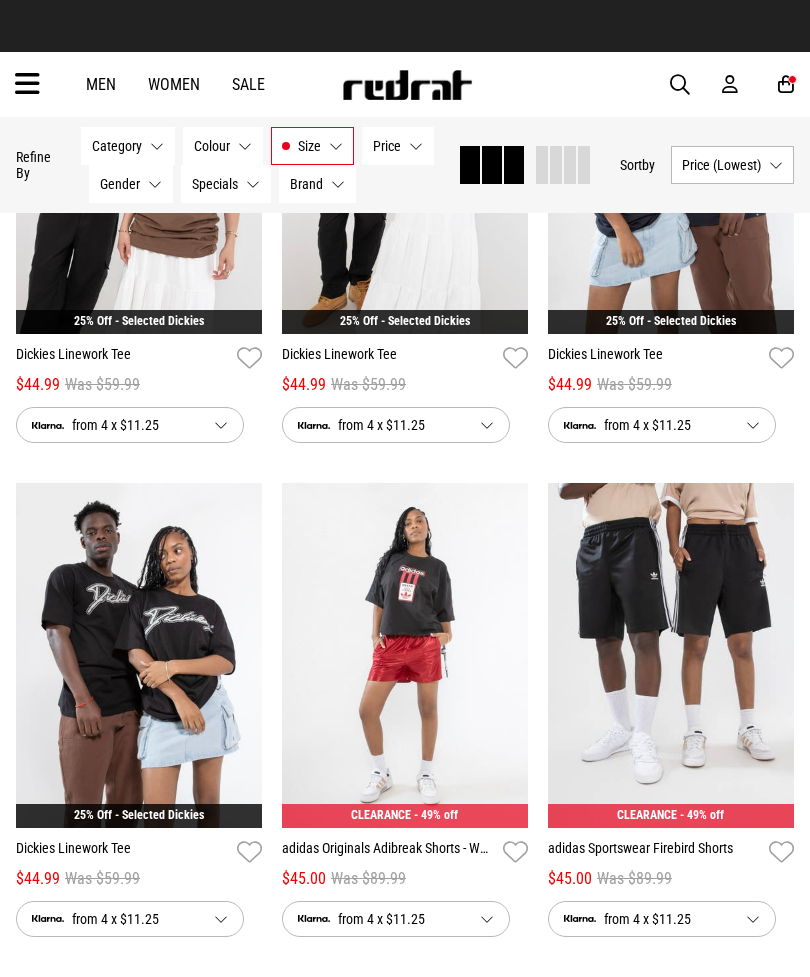 click at bounding box center [405, 655] 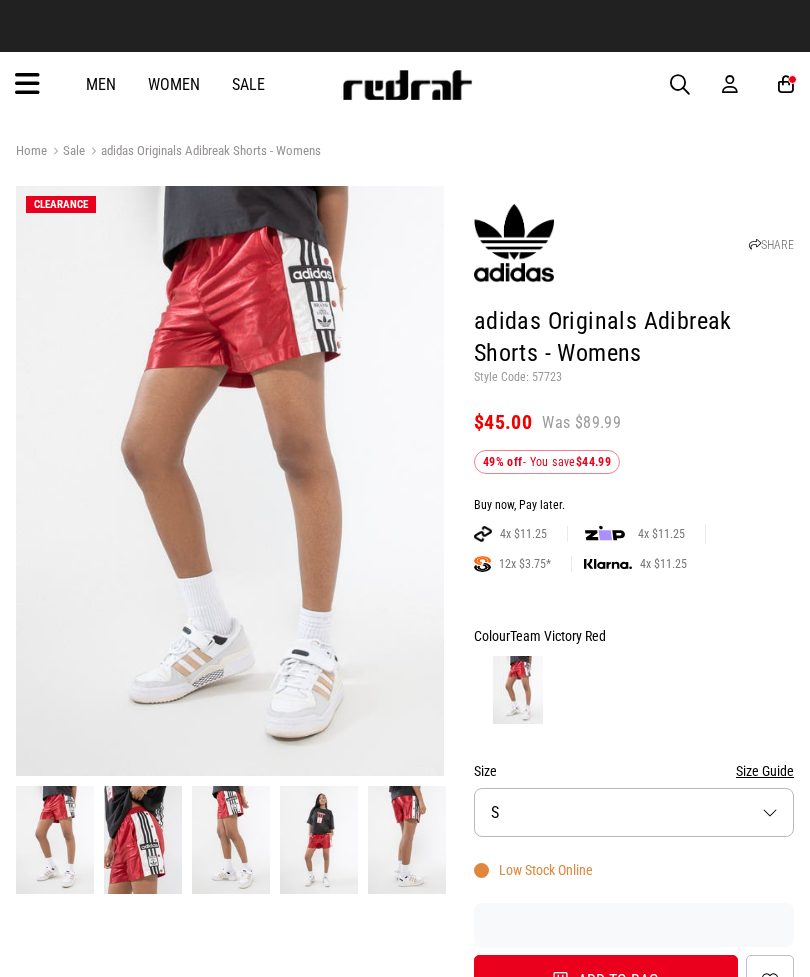 scroll, scrollTop: 221, scrollLeft: 0, axis: vertical 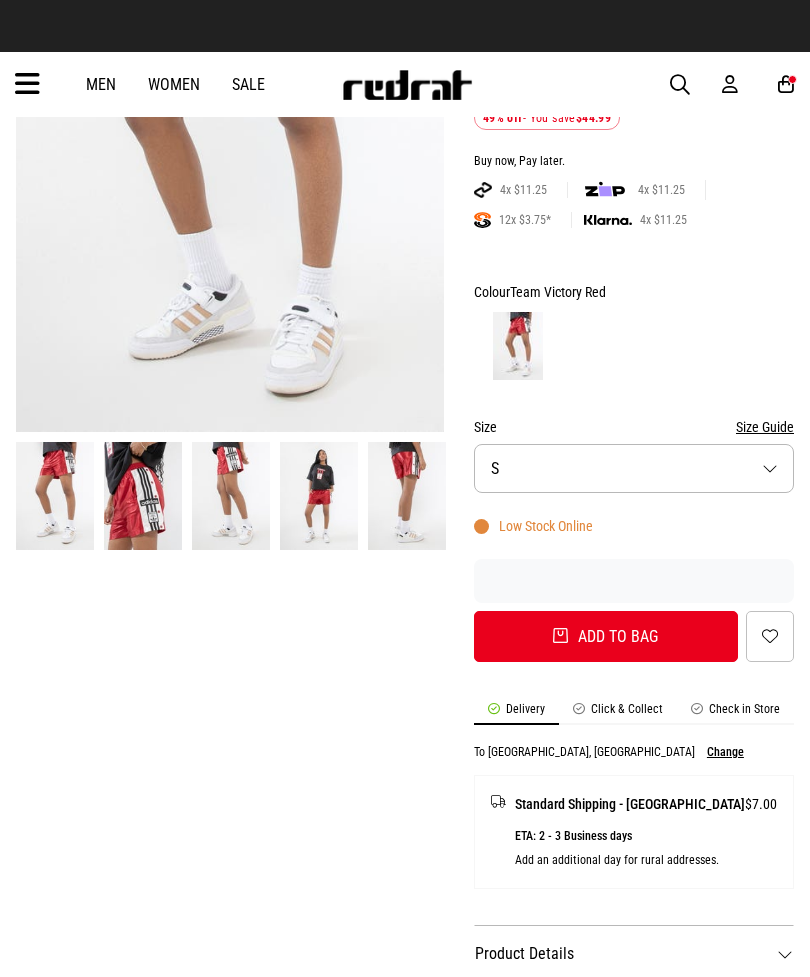 click on "Size S" at bounding box center (634, 468) 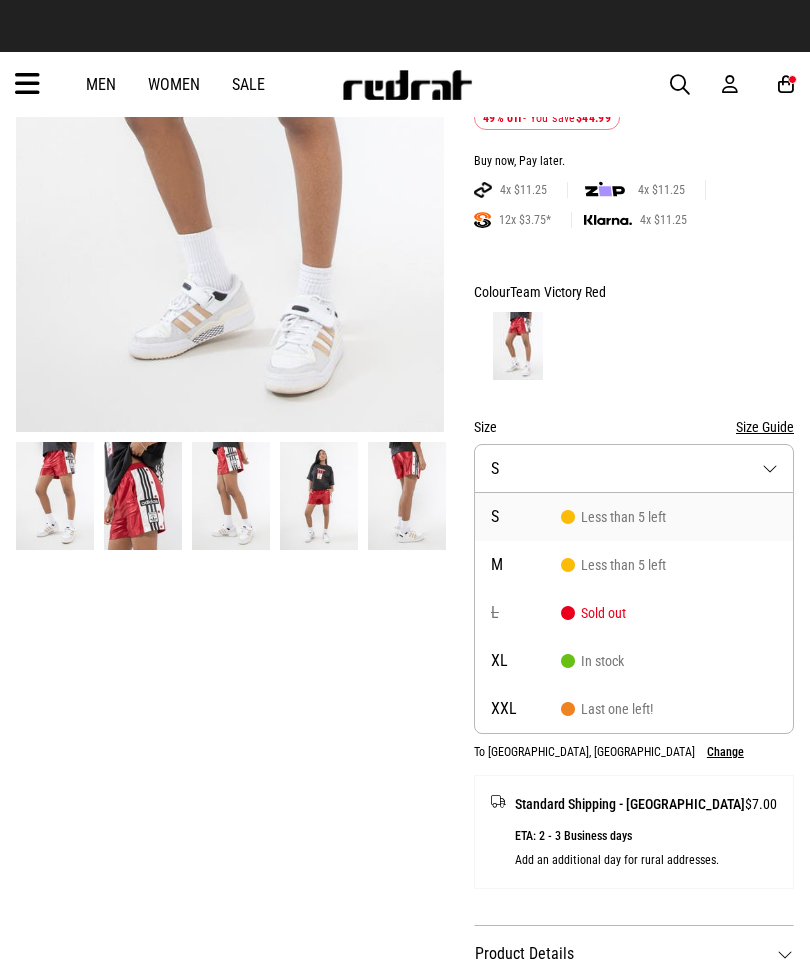 scroll, scrollTop: 0, scrollLeft: 0, axis: both 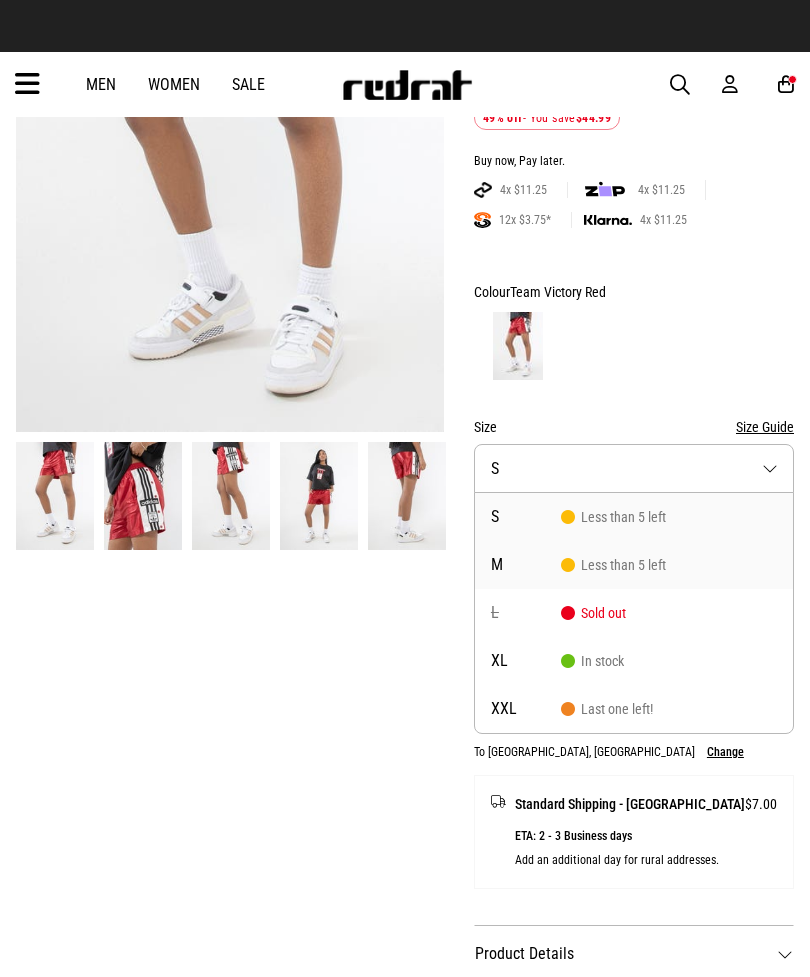 click on "Less than 5 left" at bounding box center (613, 565) 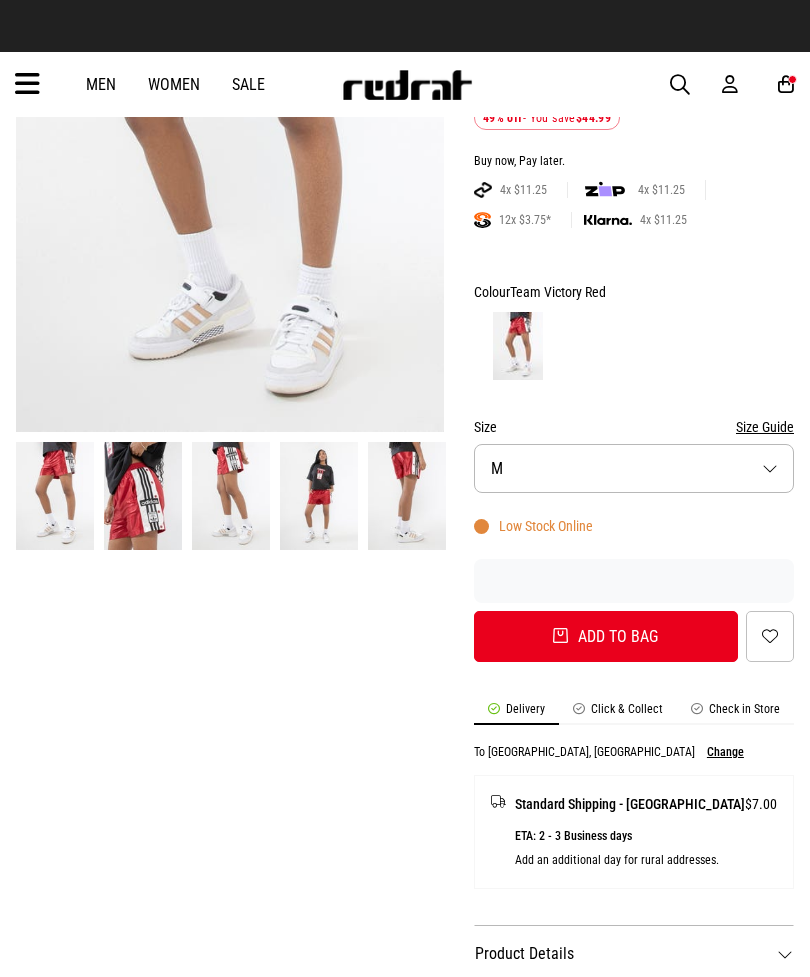 click on "Add to bag" at bounding box center (606, 636) 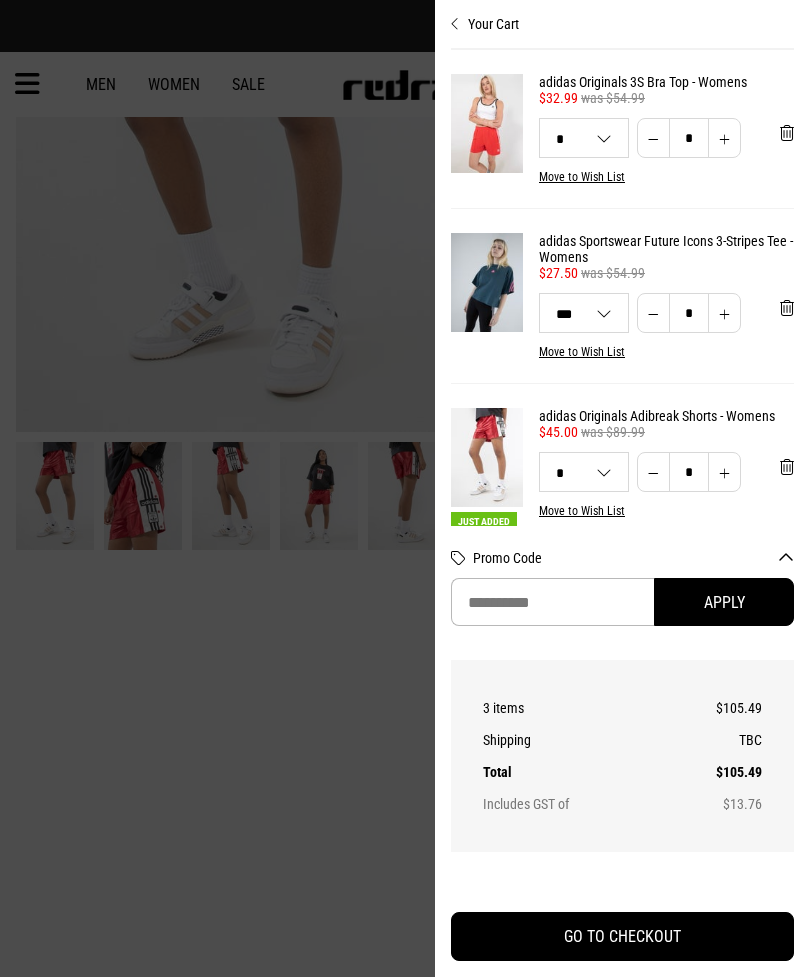 click at bounding box center [405, 488] 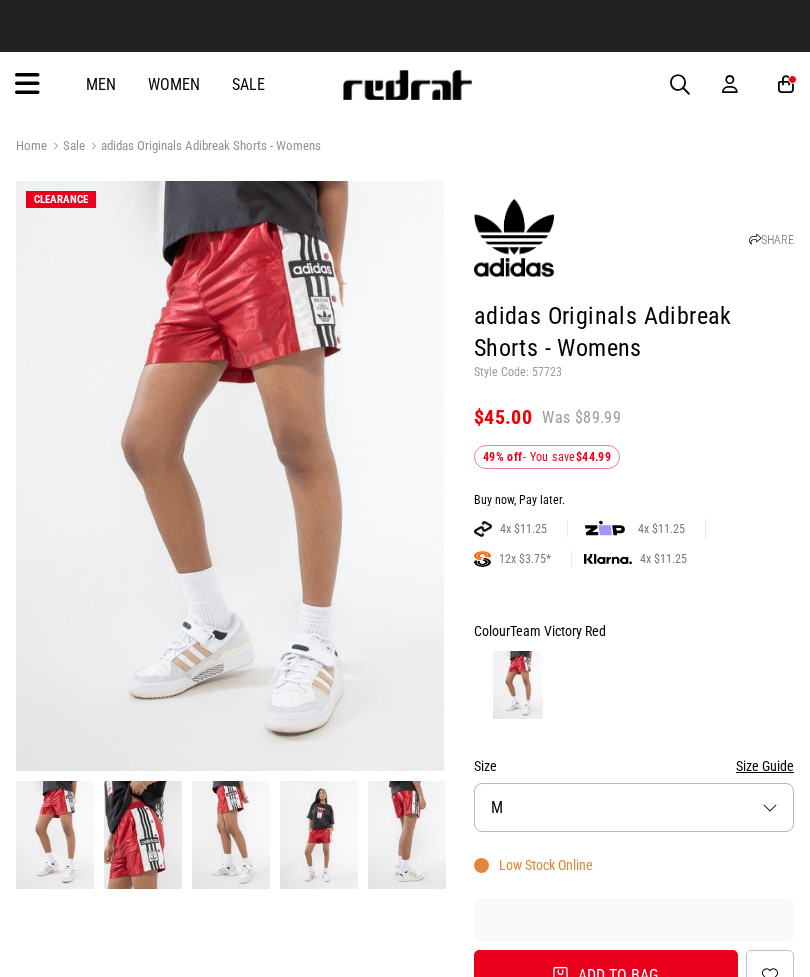 scroll, scrollTop: 0, scrollLeft: 0, axis: both 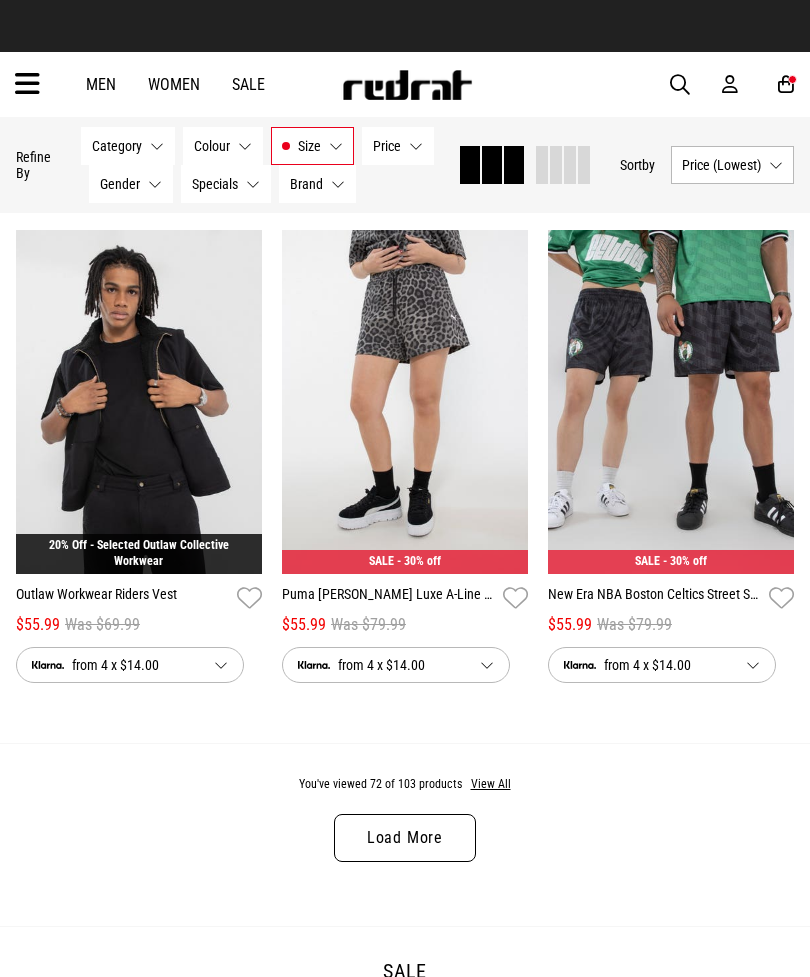 click on "You've viewed 72 of 103 products  View All   Load More" at bounding box center [405, 834] 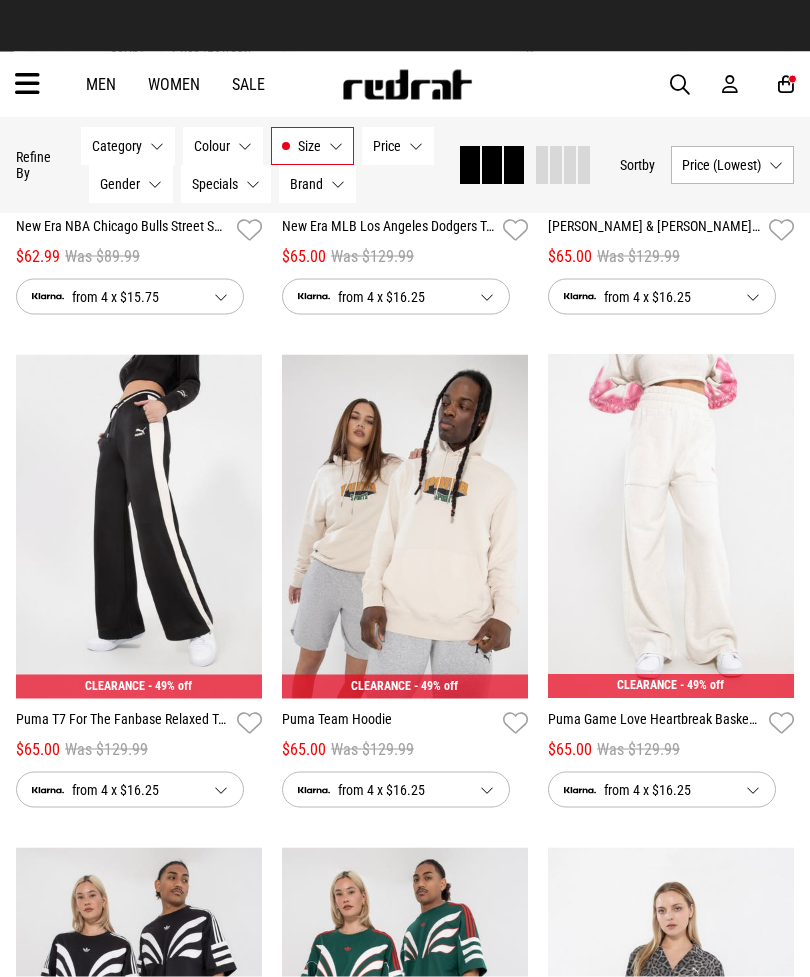 scroll, scrollTop: 5102, scrollLeft: 0, axis: vertical 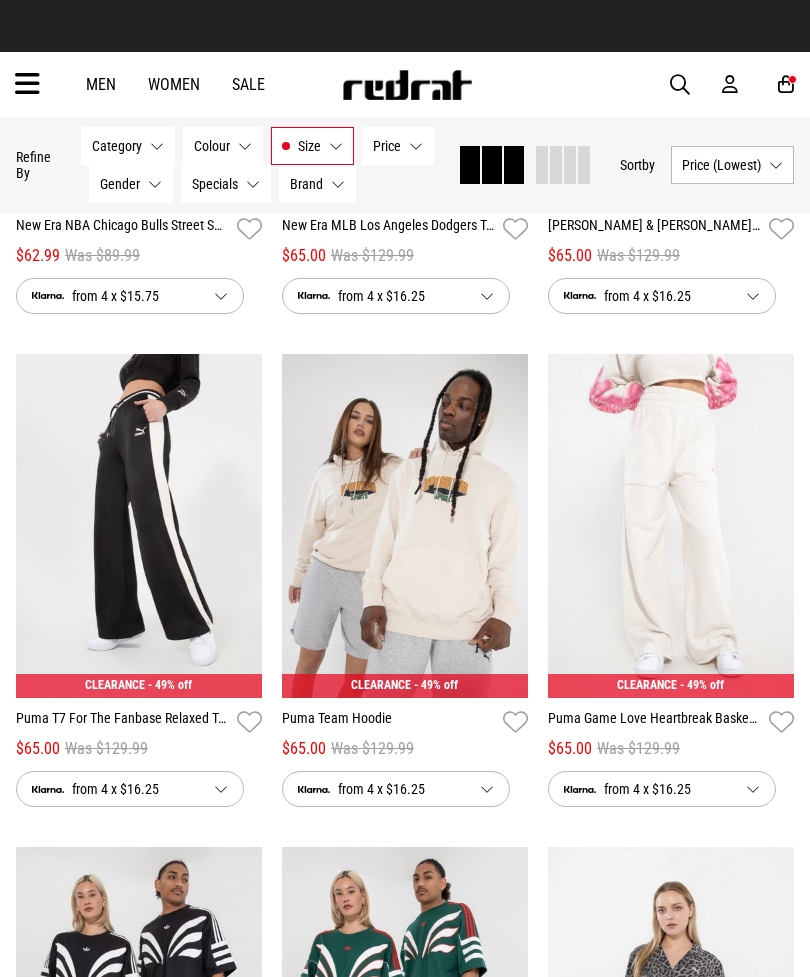 click on "Next" at bounding box center [771, 514] 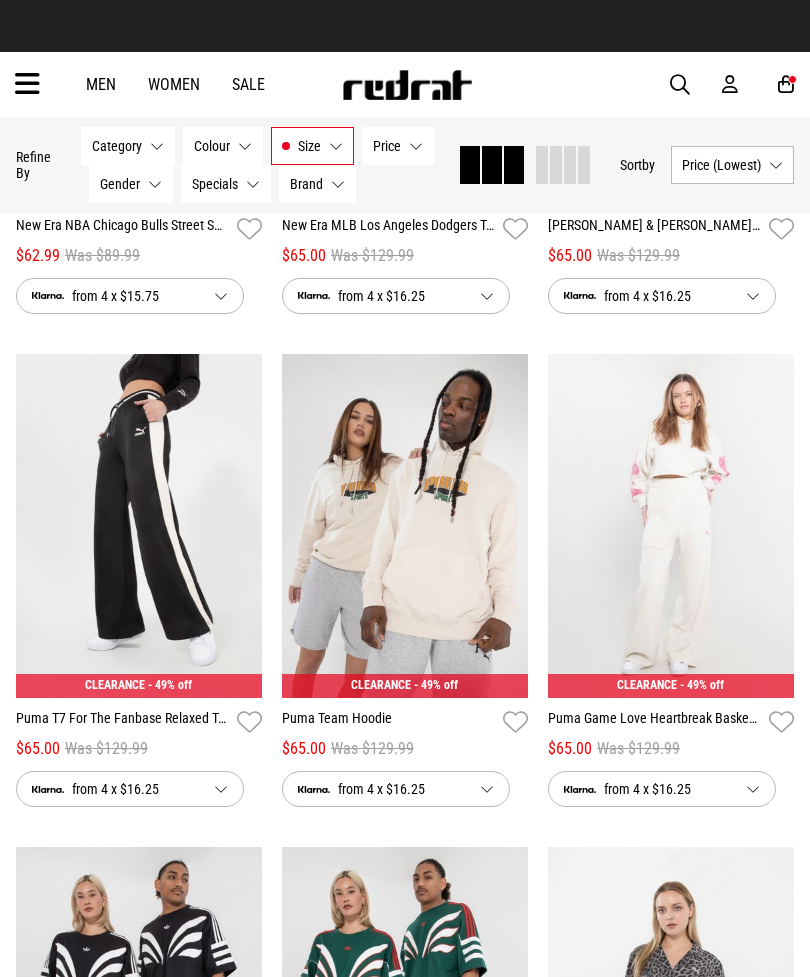 click on "Next" at bounding box center [771, 514] 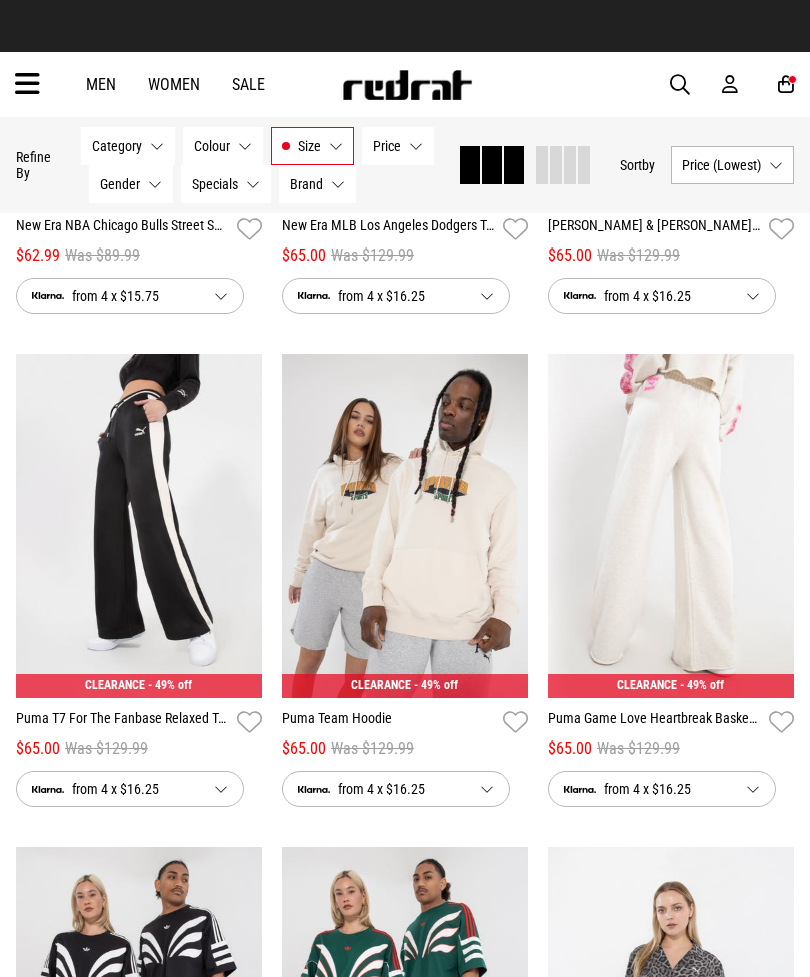 click at bounding box center [671, 526] 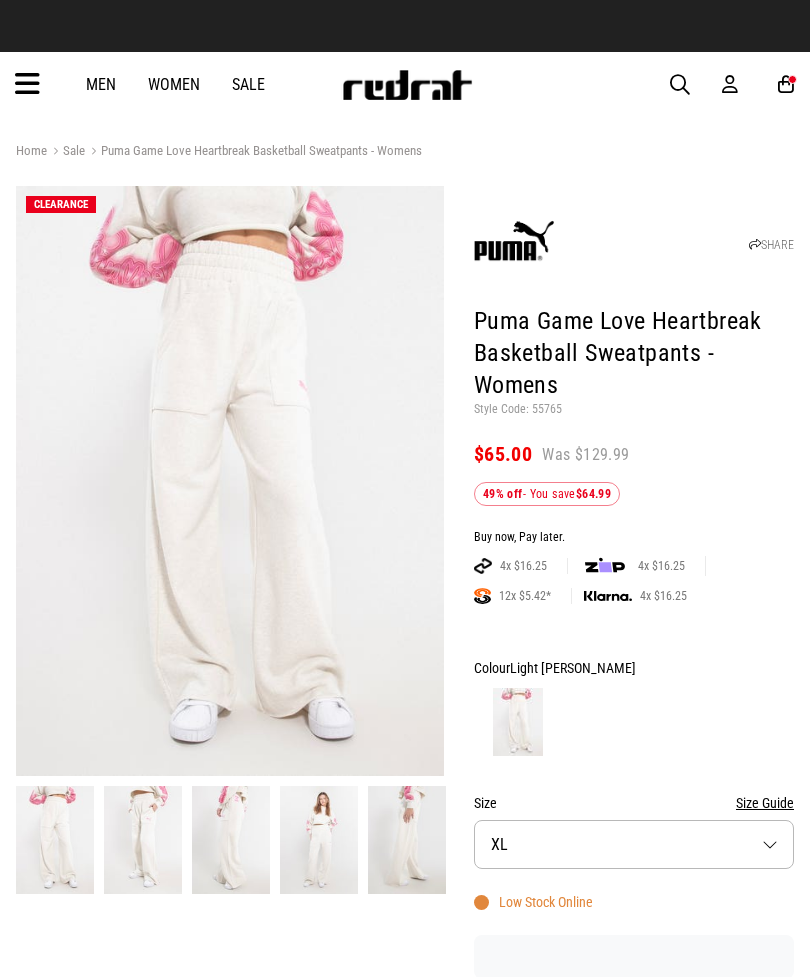 scroll, scrollTop: 0, scrollLeft: 0, axis: both 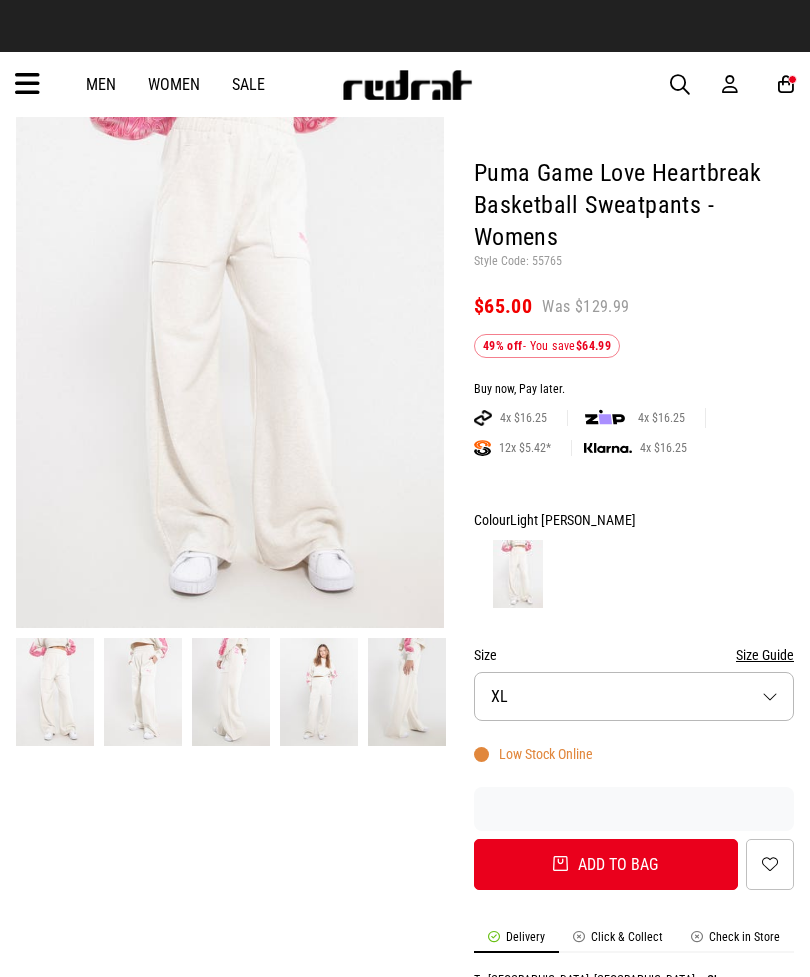 click at bounding box center [143, 692] 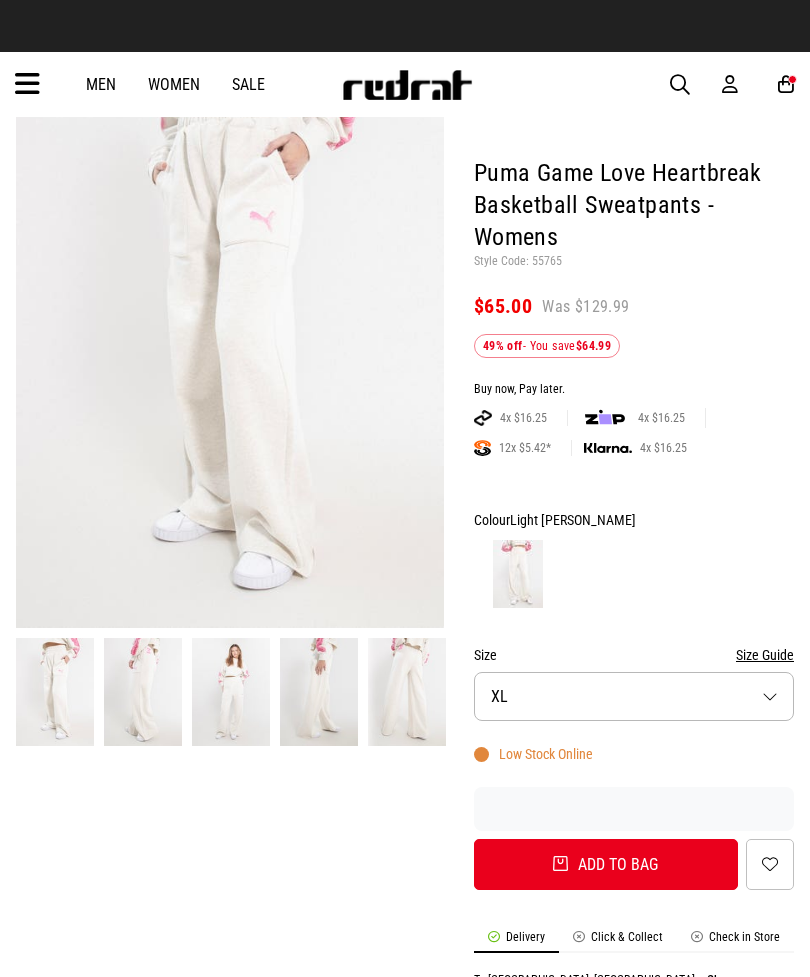 click at bounding box center (231, 692) 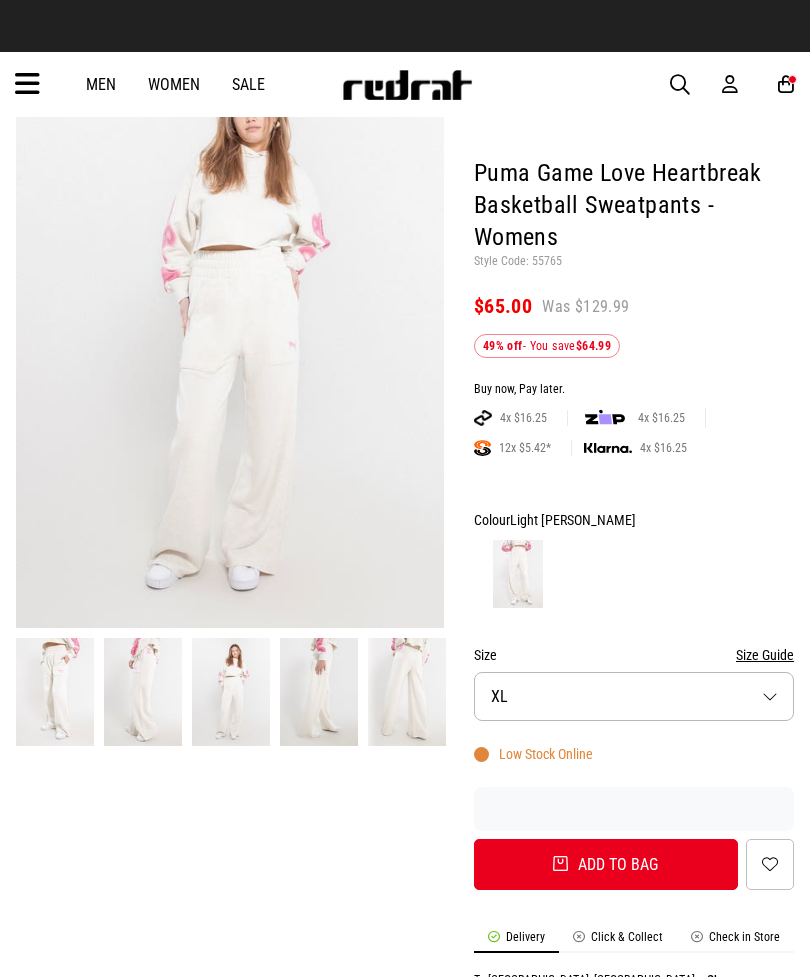 click at bounding box center [143, 692] 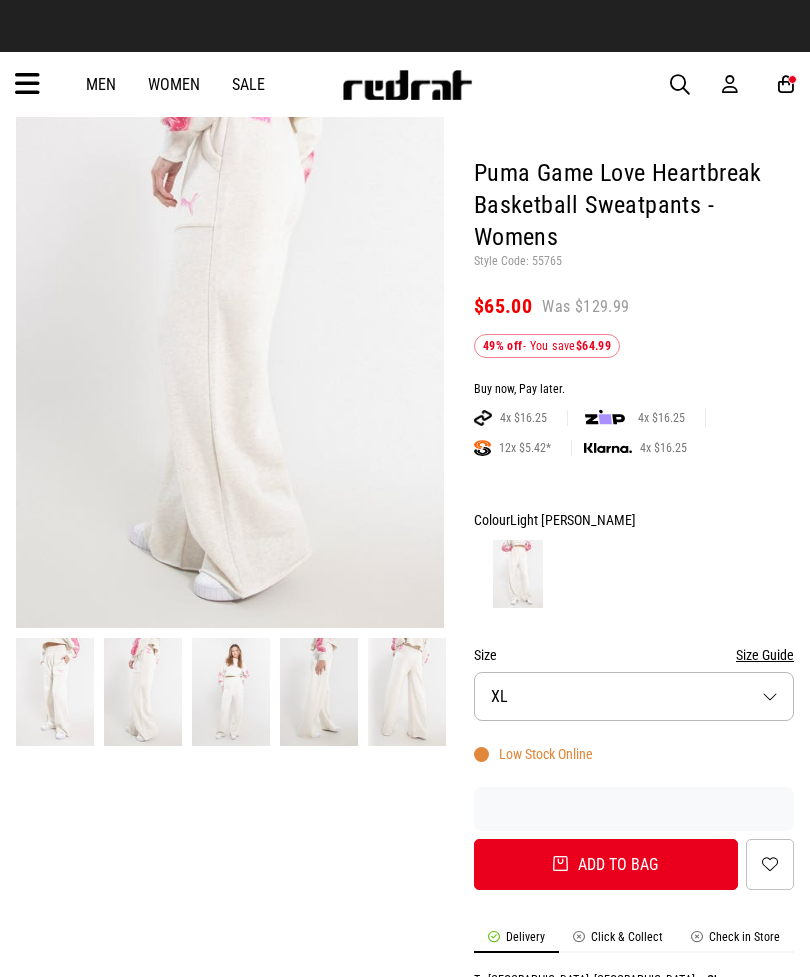 click on "Size XL" at bounding box center [634, 696] 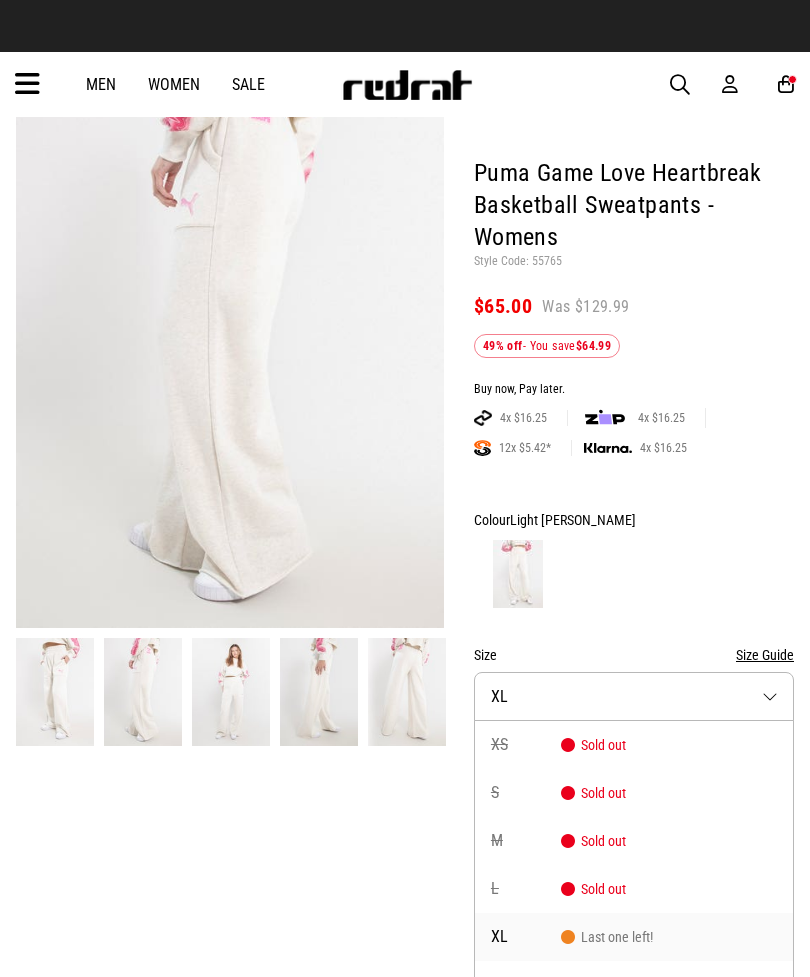 click on "XL   Last one left!" at bounding box center [634, 937] 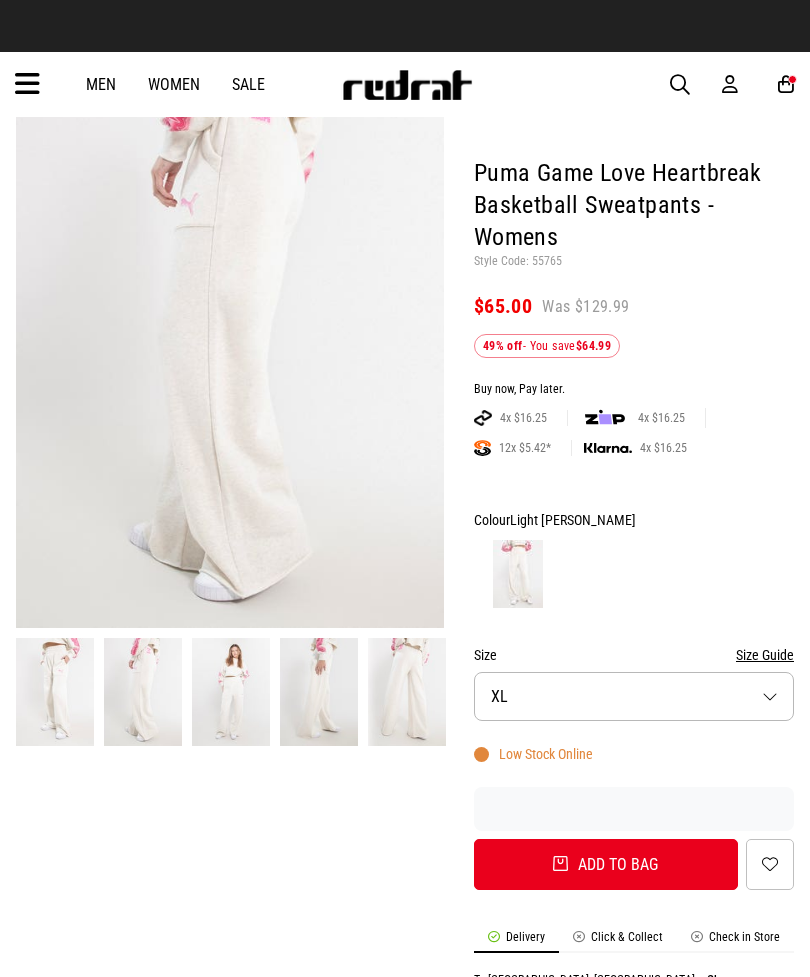 click on "Add to bag" at bounding box center (606, 864) 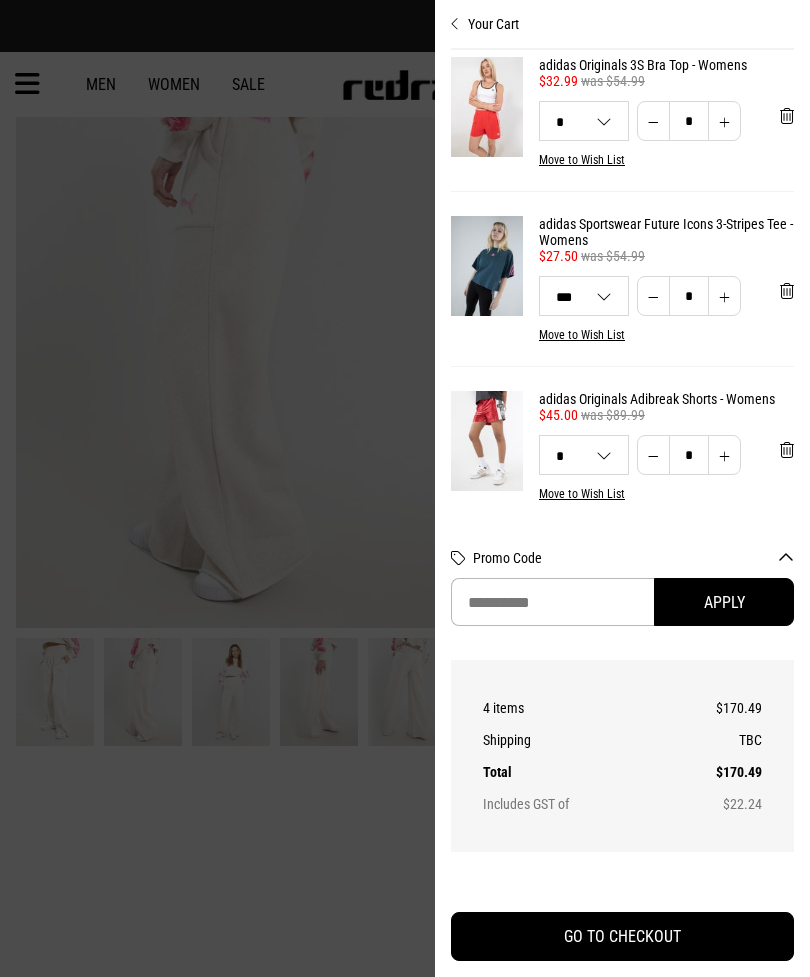 scroll, scrollTop: 191, scrollLeft: 0, axis: vertical 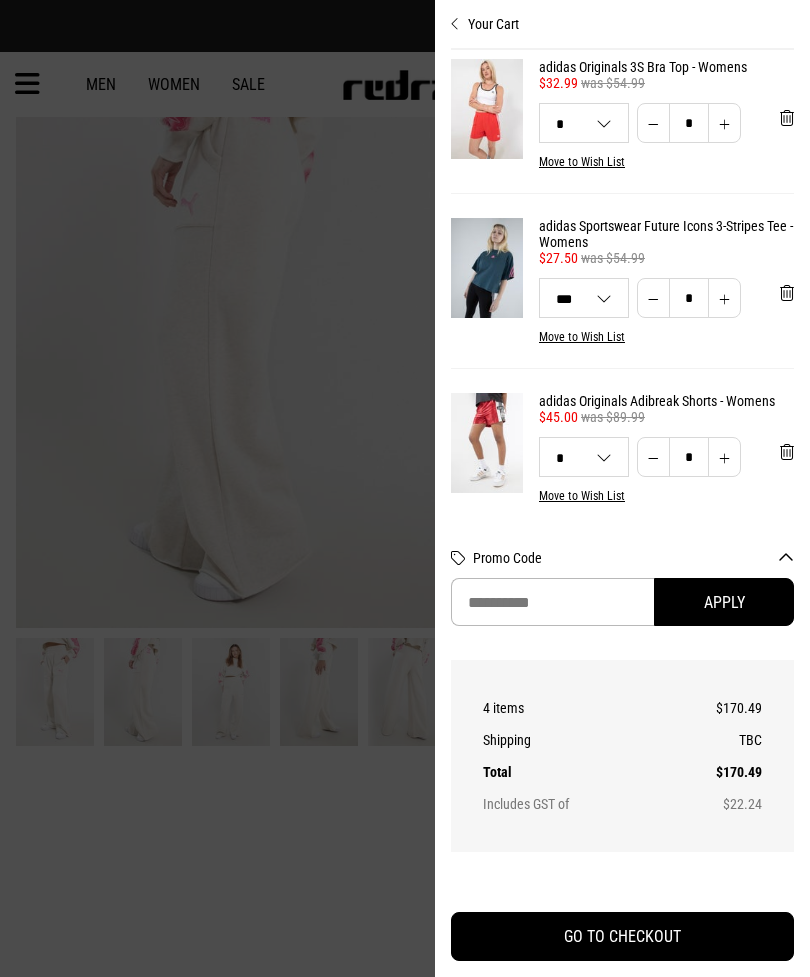 click at bounding box center [405, 488] 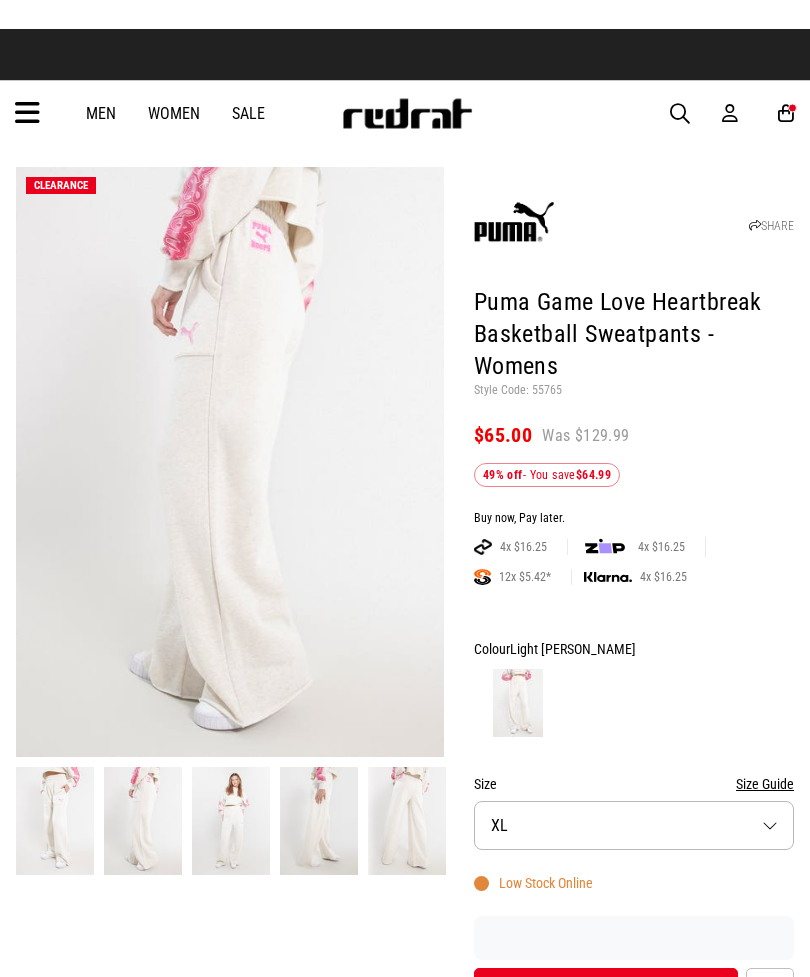 scroll, scrollTop: 0, scrollLeft: 0, axis: both 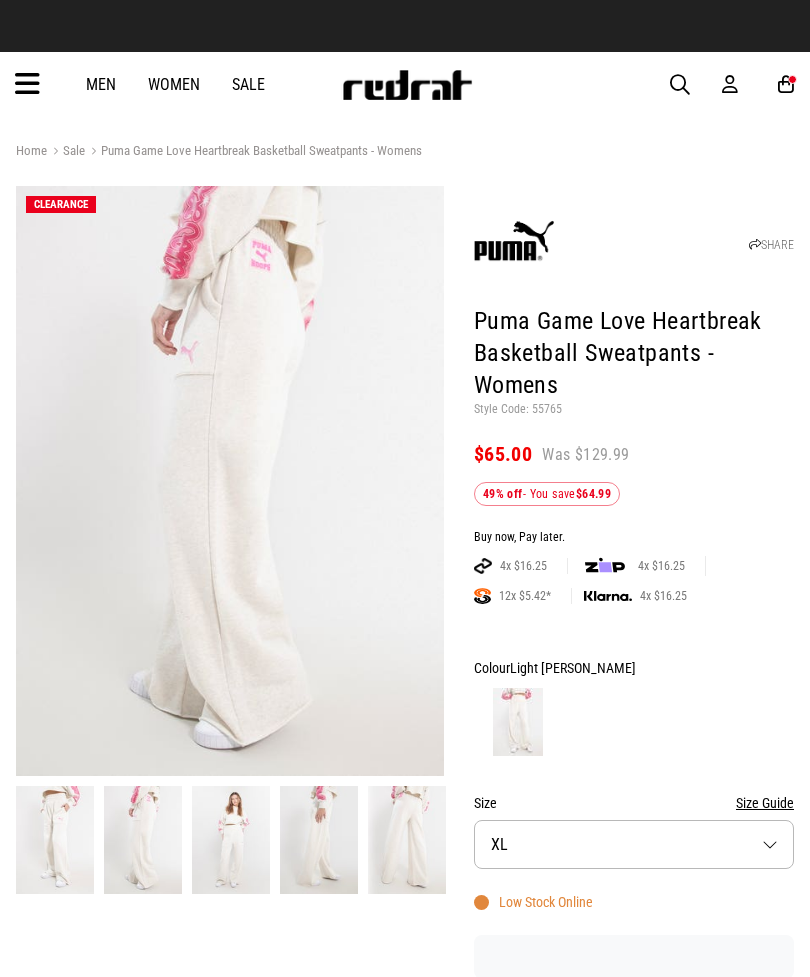 click on "Sale" at bounding box center (248, 84) 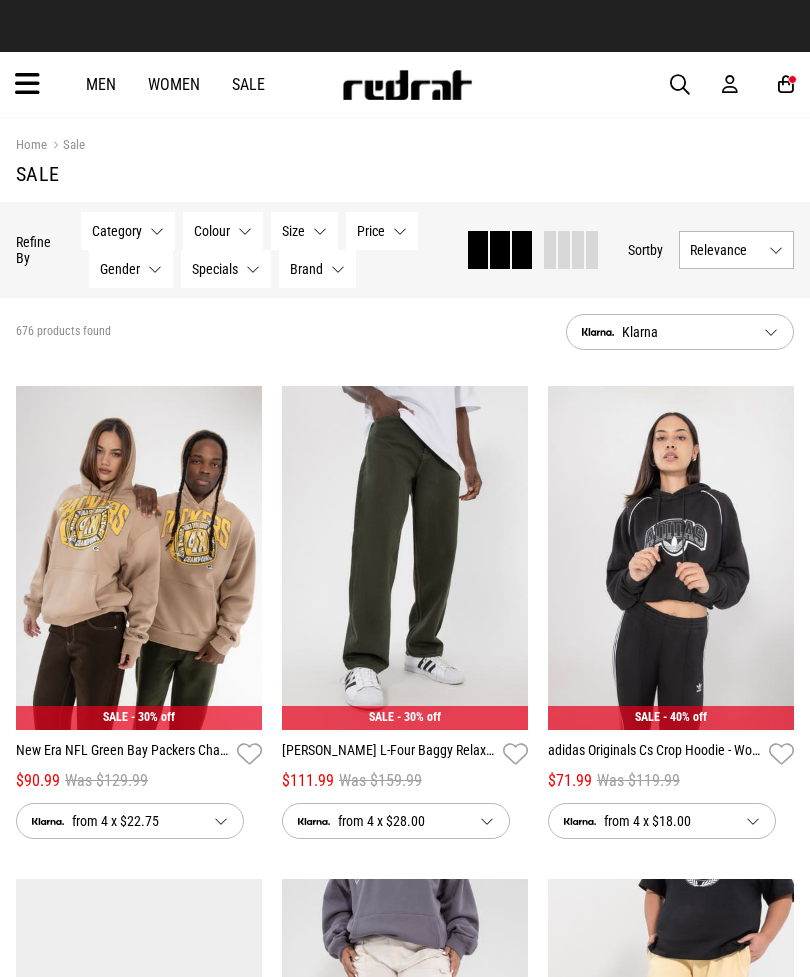 scroll, scrollTop: 0, scrollLeft: 0, axis: both 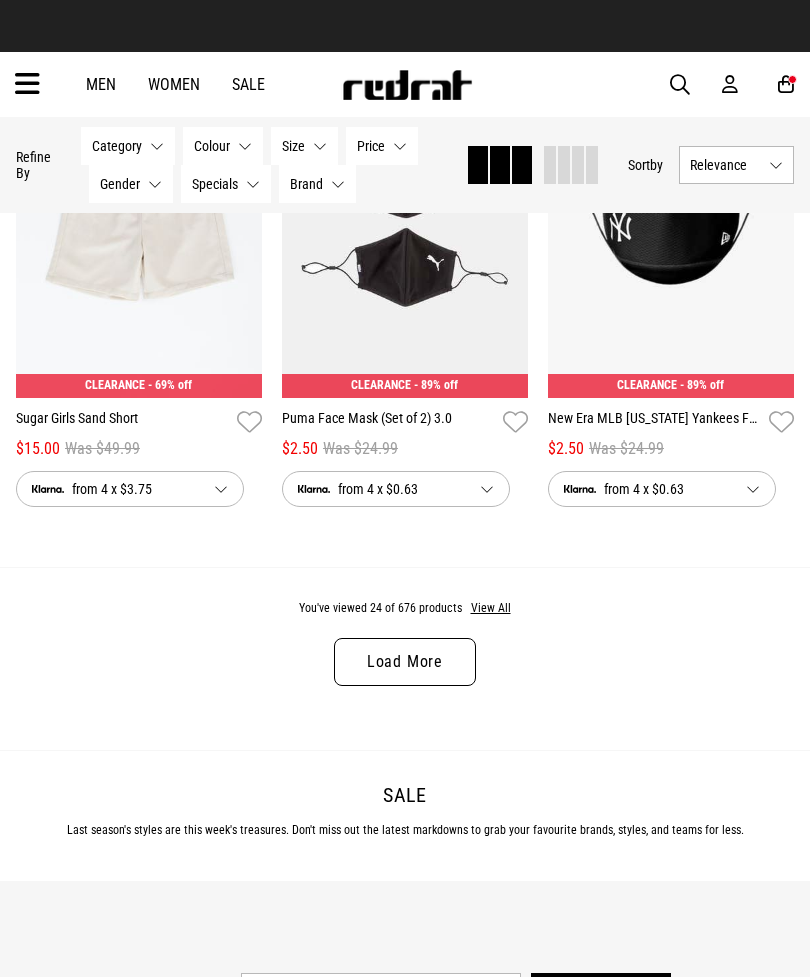 click on "View All" at bounding box center (491, 609) 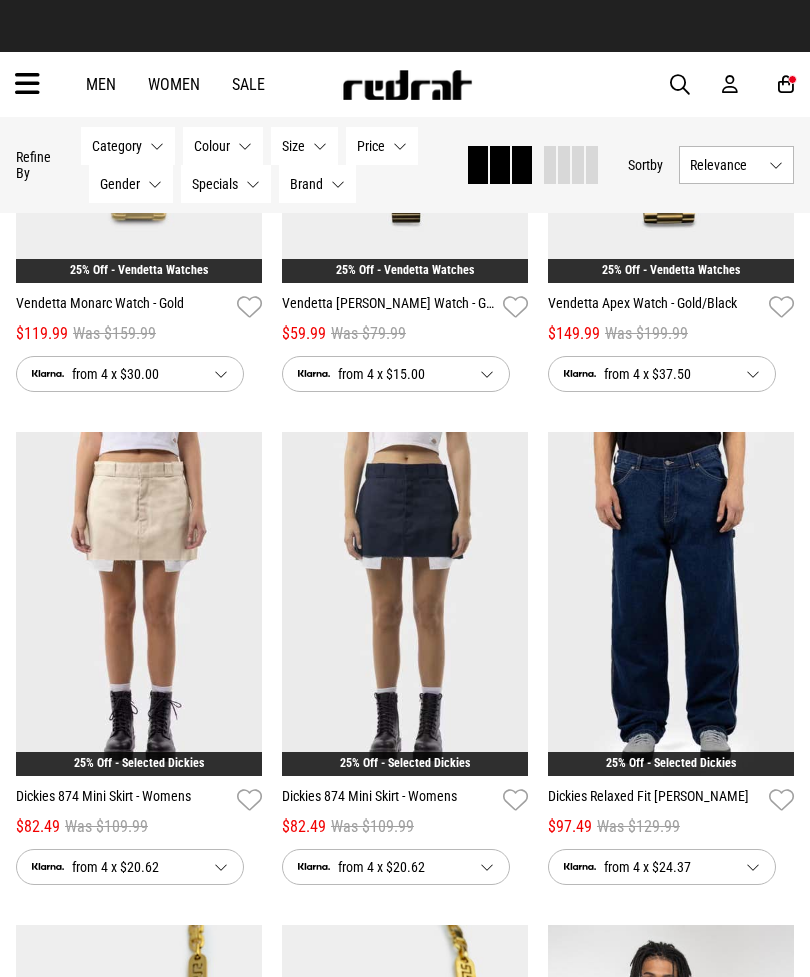 scroll, scrollTop: 5972, scrollLeft: 0, axis: vertical 